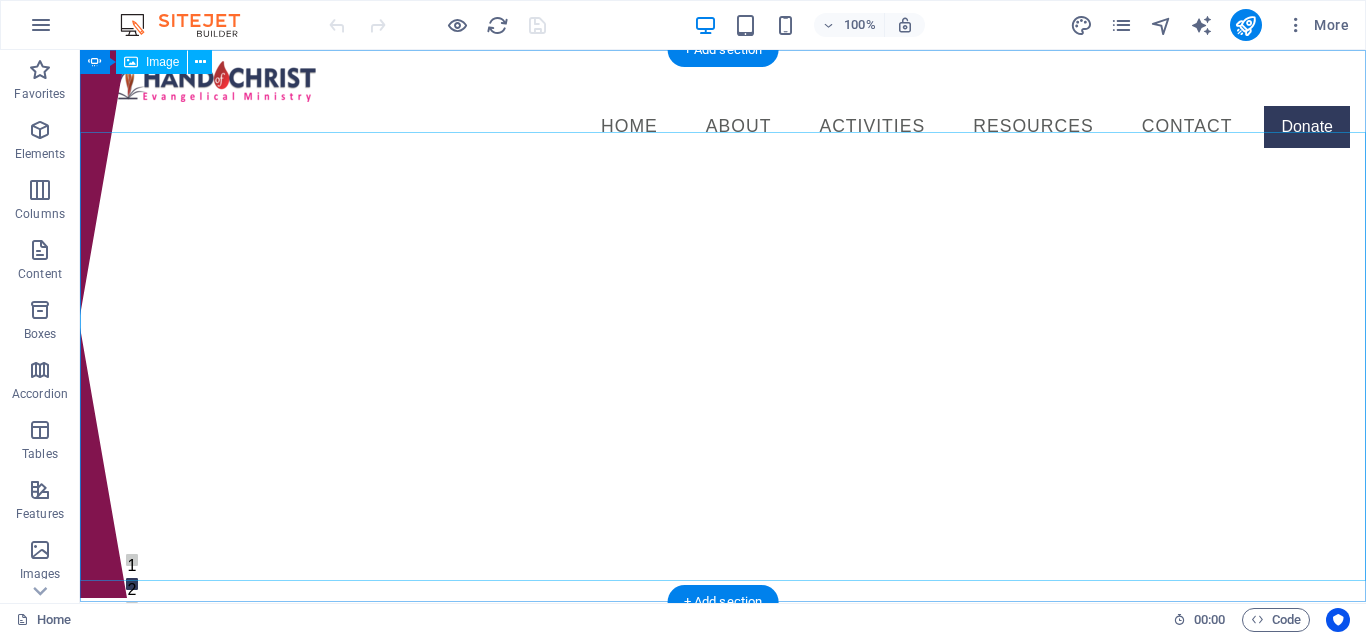 scroll, scrollTop: 0, scrollLeft: 0, axis: both 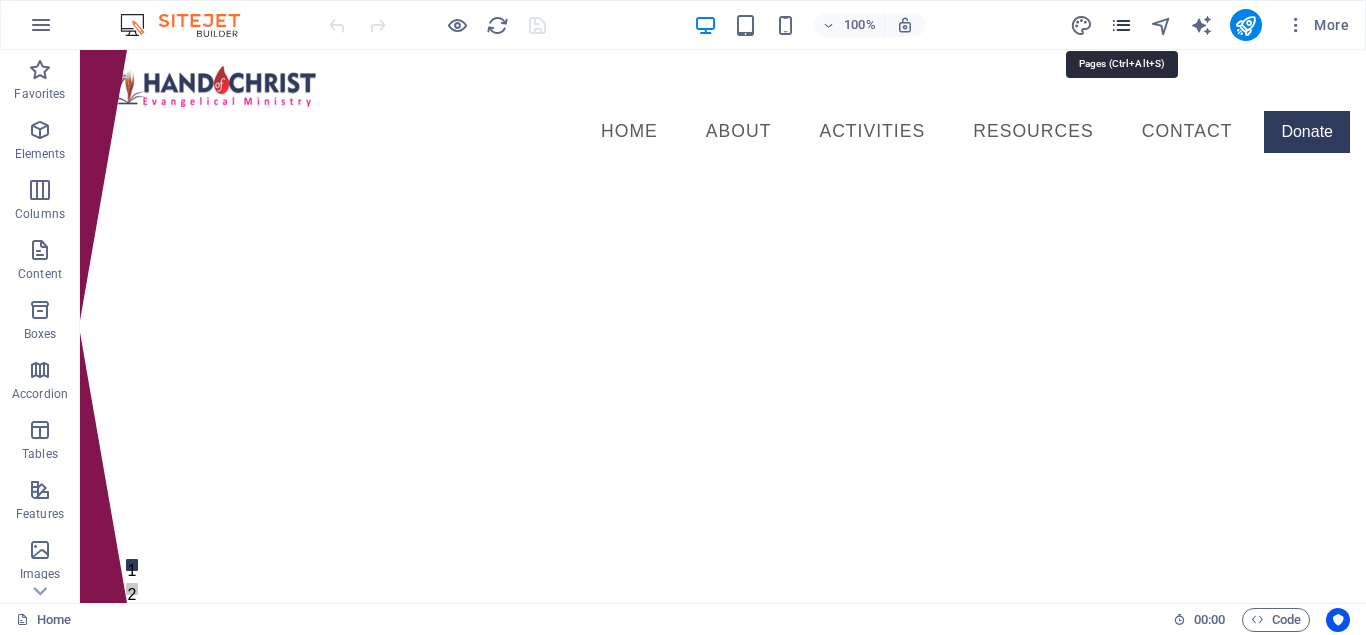 click at bounding box center (1121, 25) 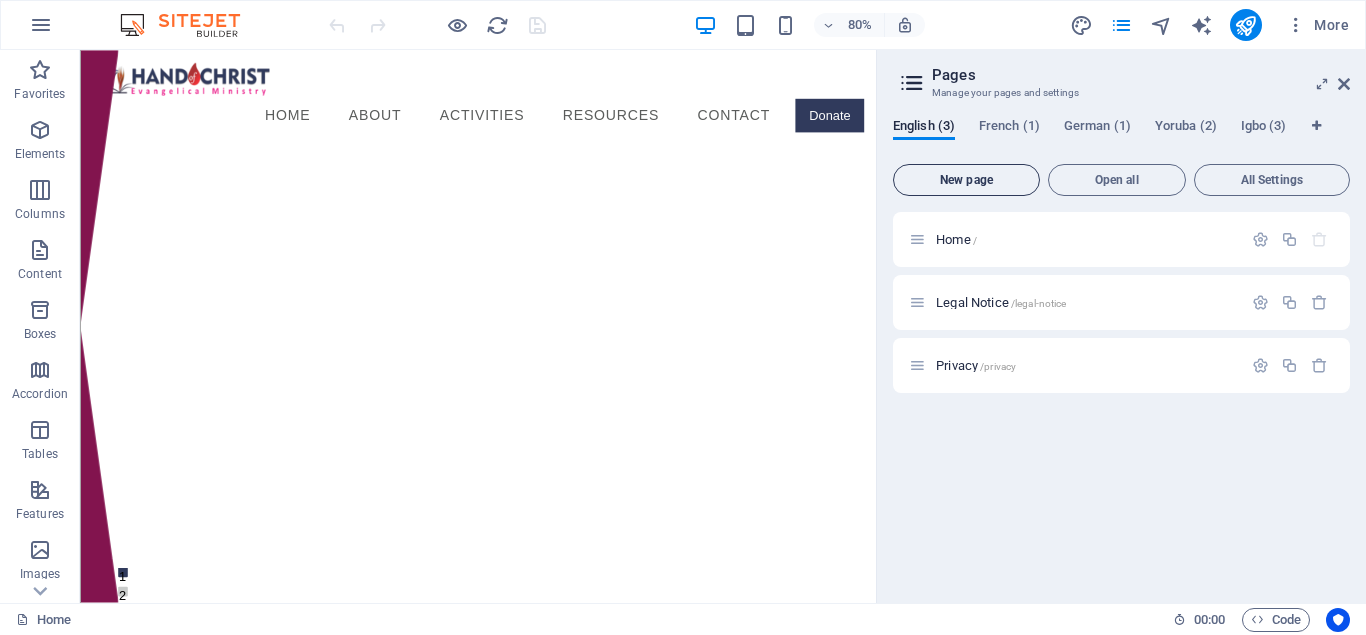 click on "New page" at bounding box center [966, 180] 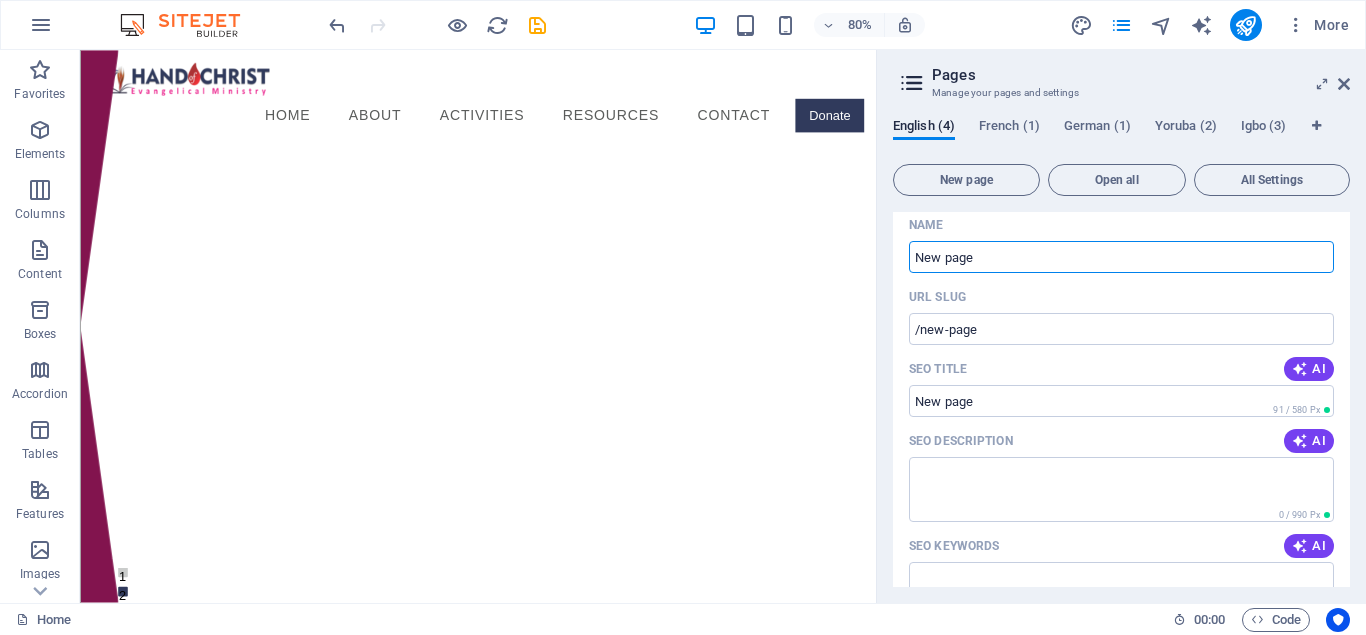 scroll, scrollTop: 270, scrollLeft: 0, axis: vertical 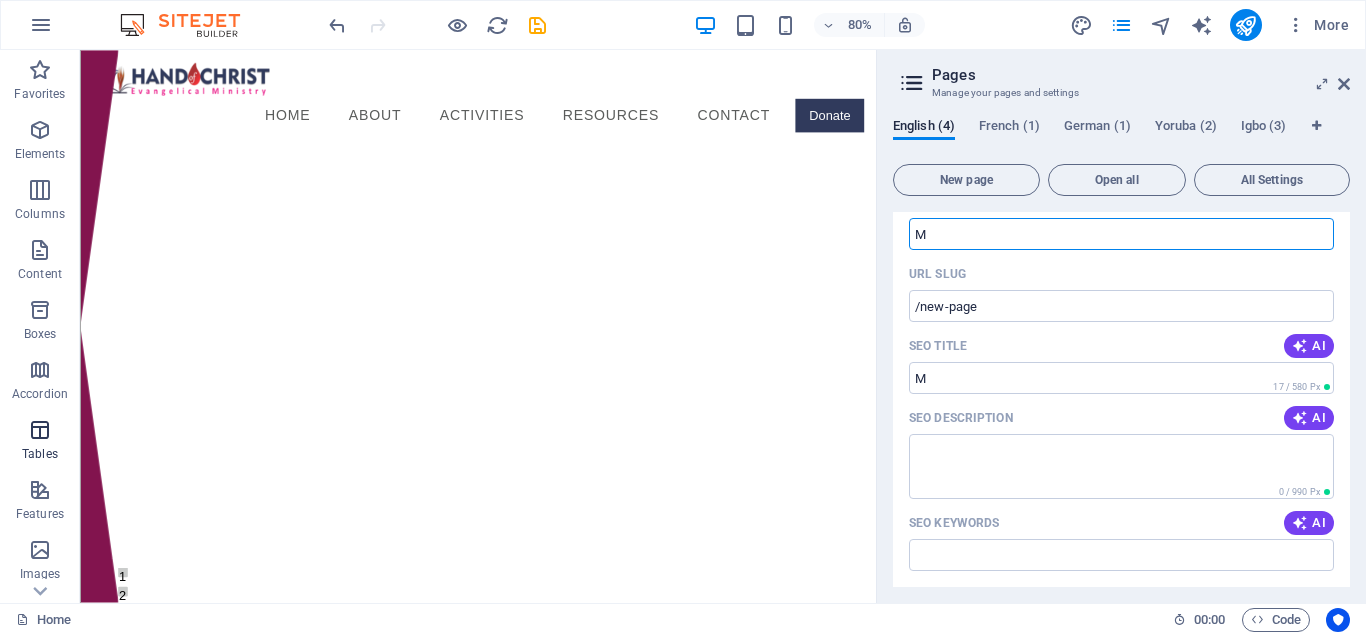 type on "Me" 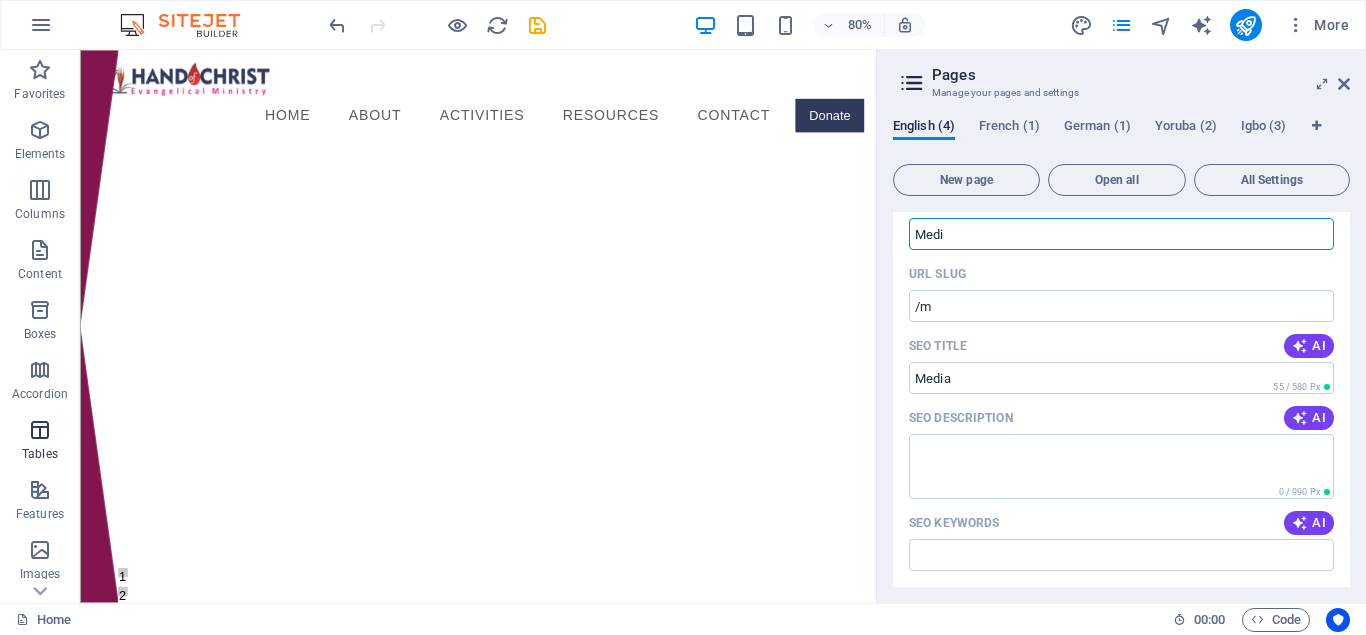 type on "Media" 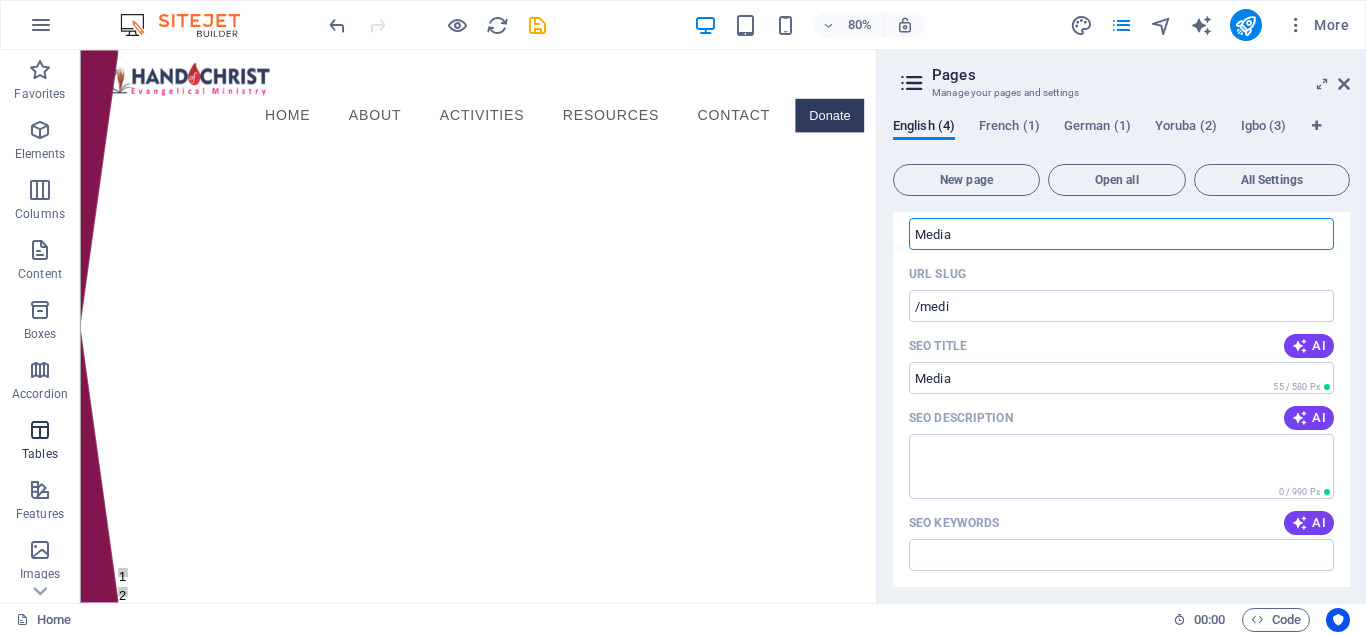 type on "Mediav" 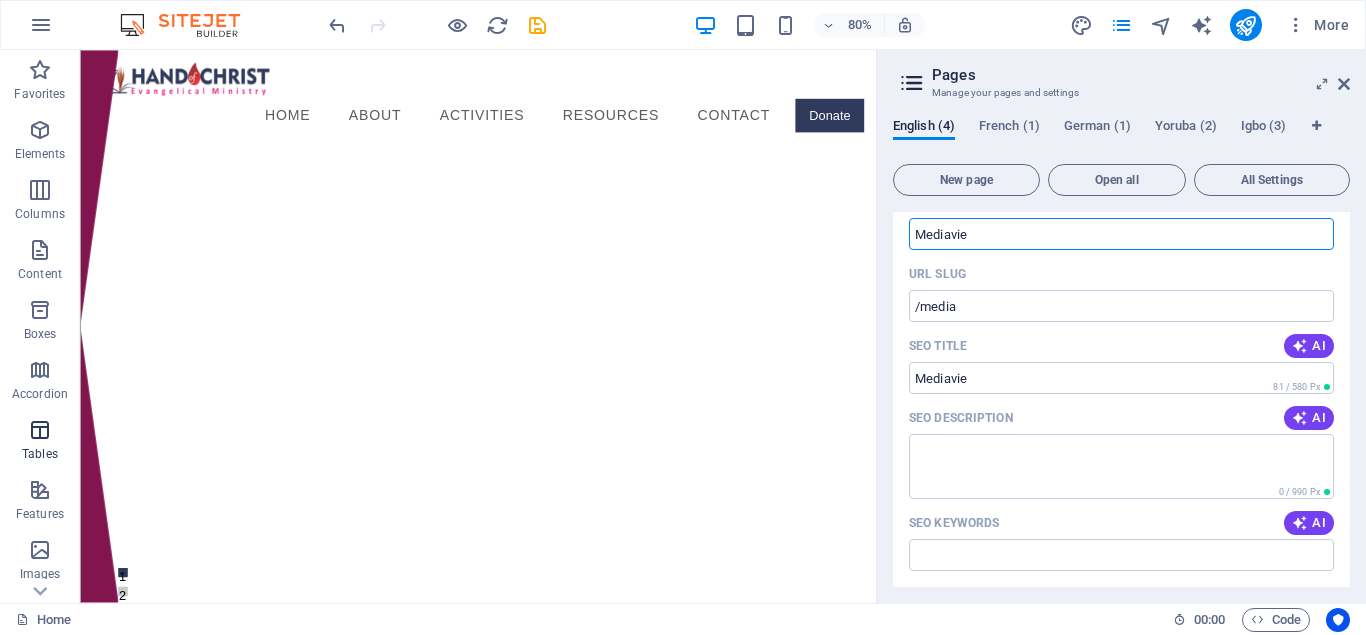 type on "Mediaview" 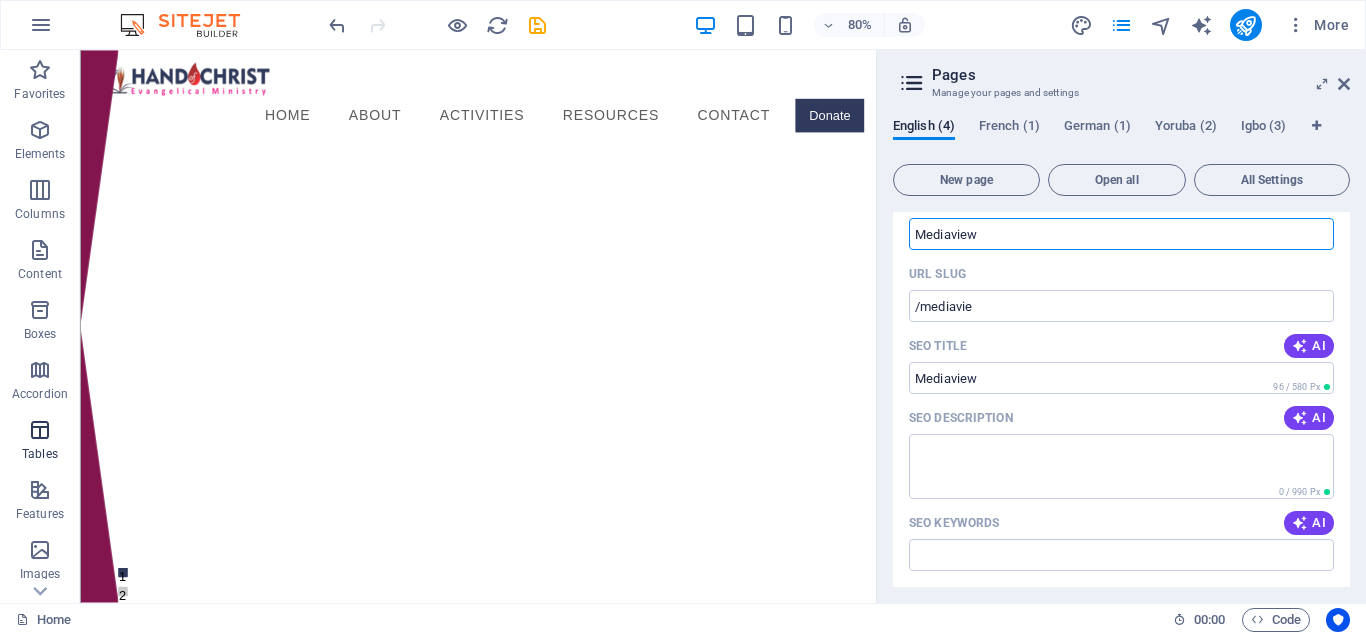 type on "Mediaview" 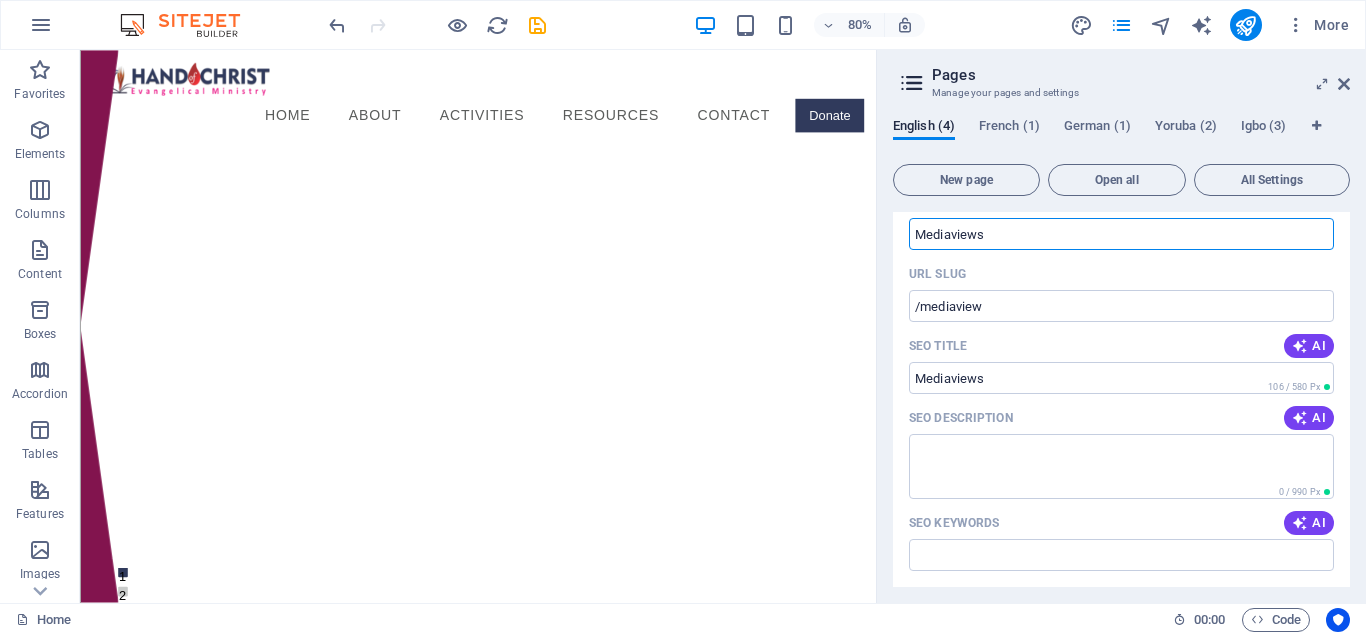 type on "Mediaviews" 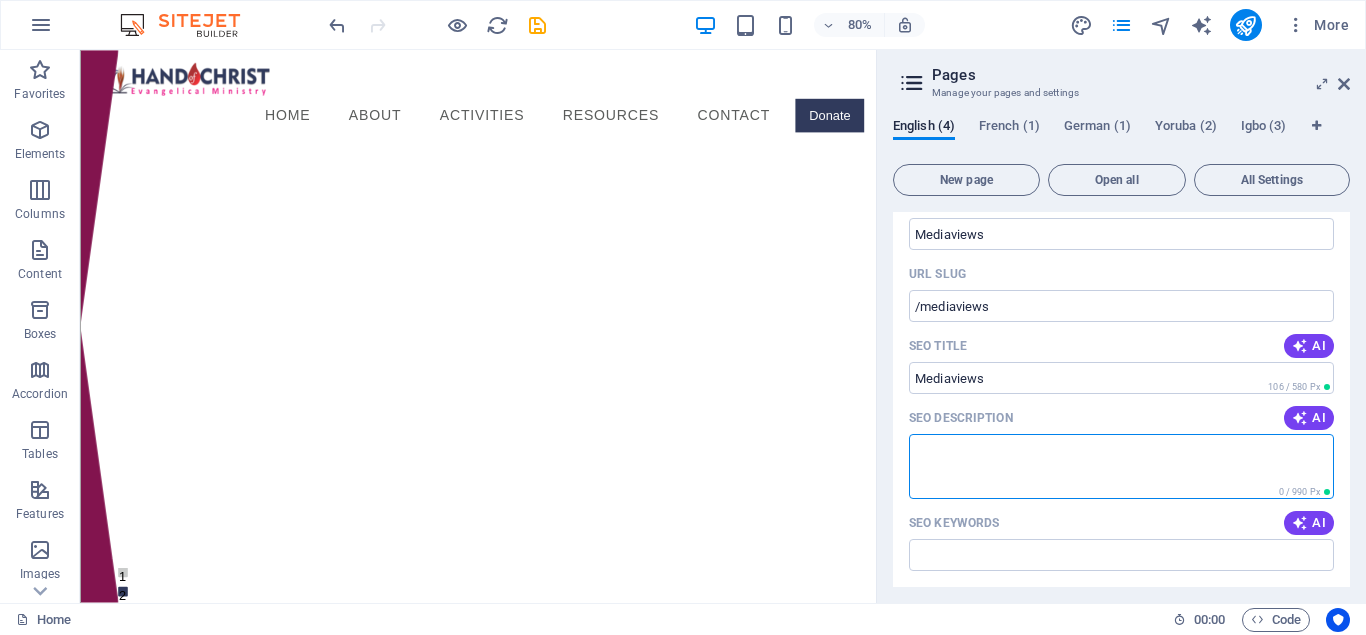 click on "SEO Description" at bounding box center [1121, 466] 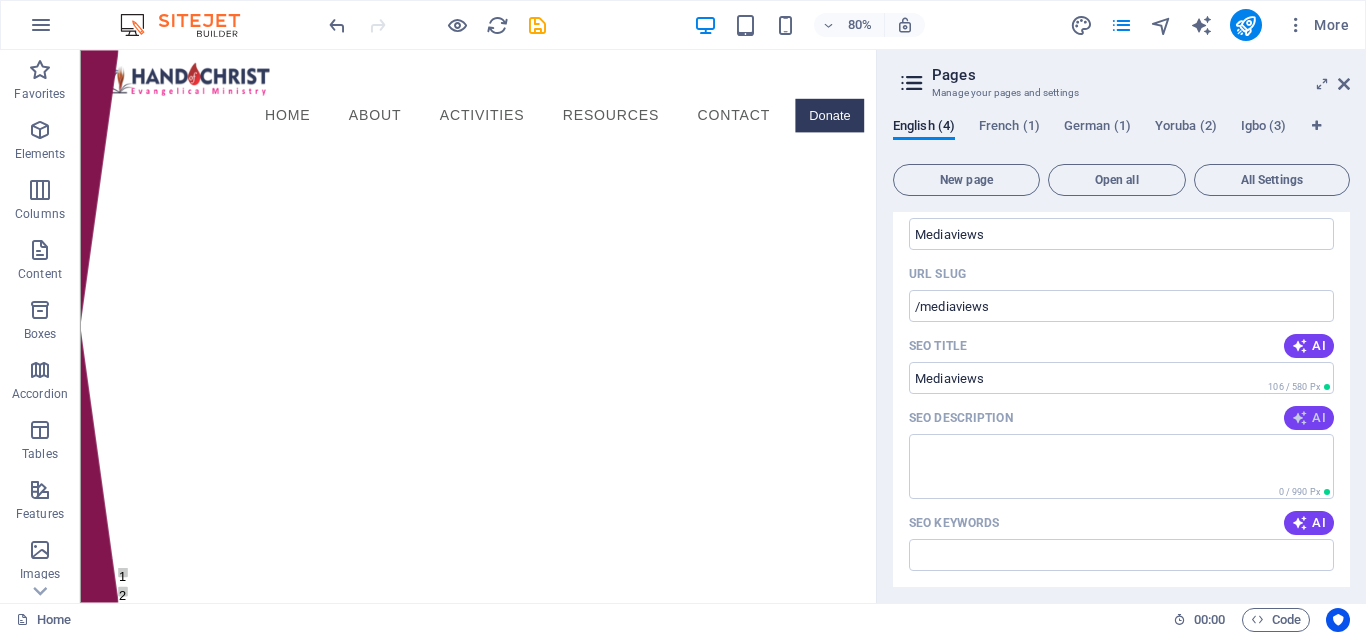 click at bounding box center (1300, 418) 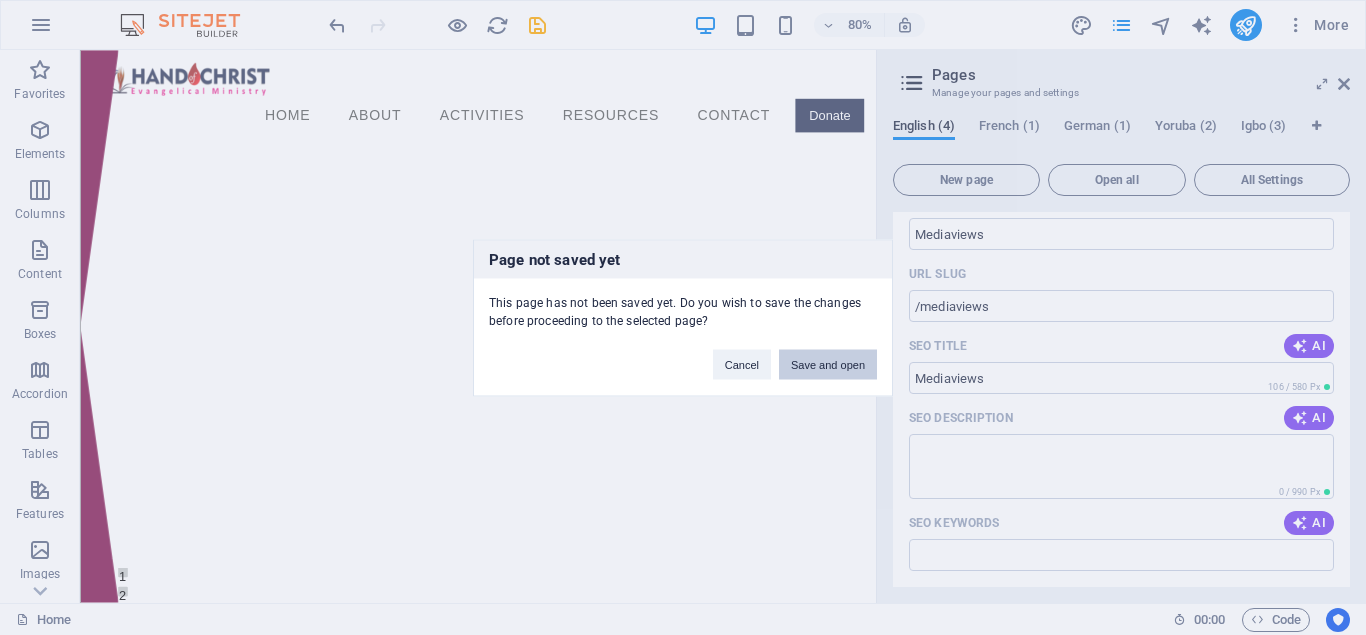 click on "Save and open" at bounding box center (828, 364) 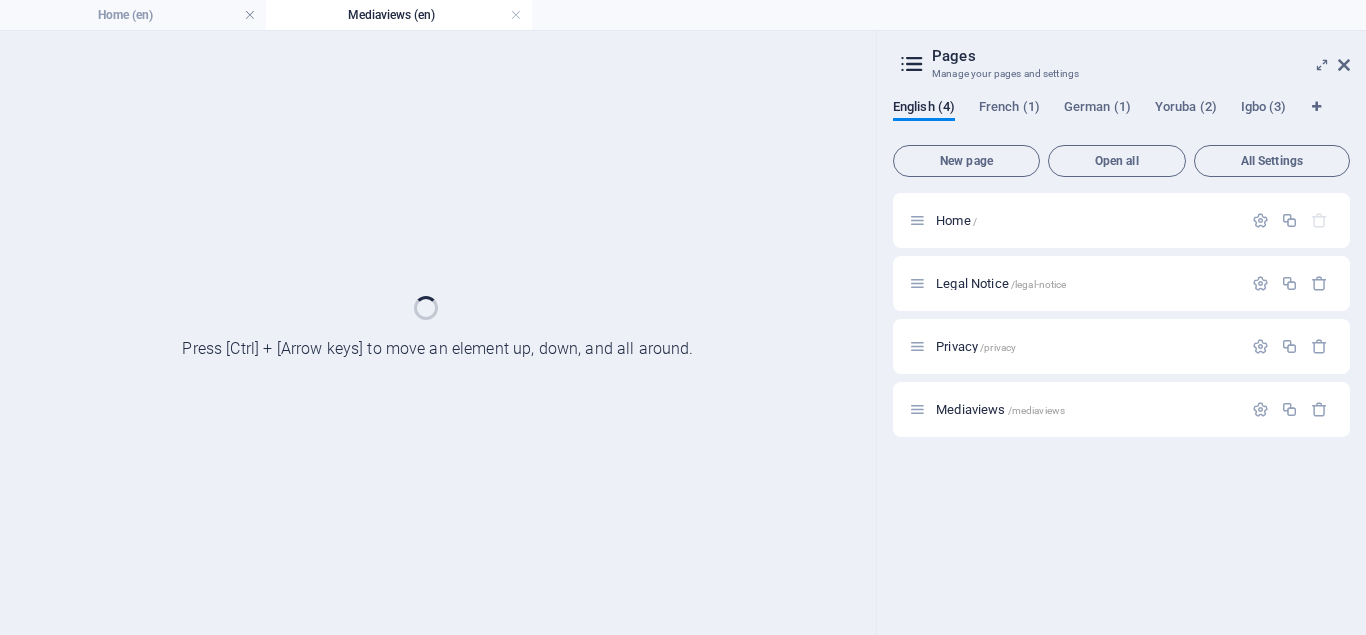 scroll, scrollTop: 0, scrollLeft: 0, axis: both 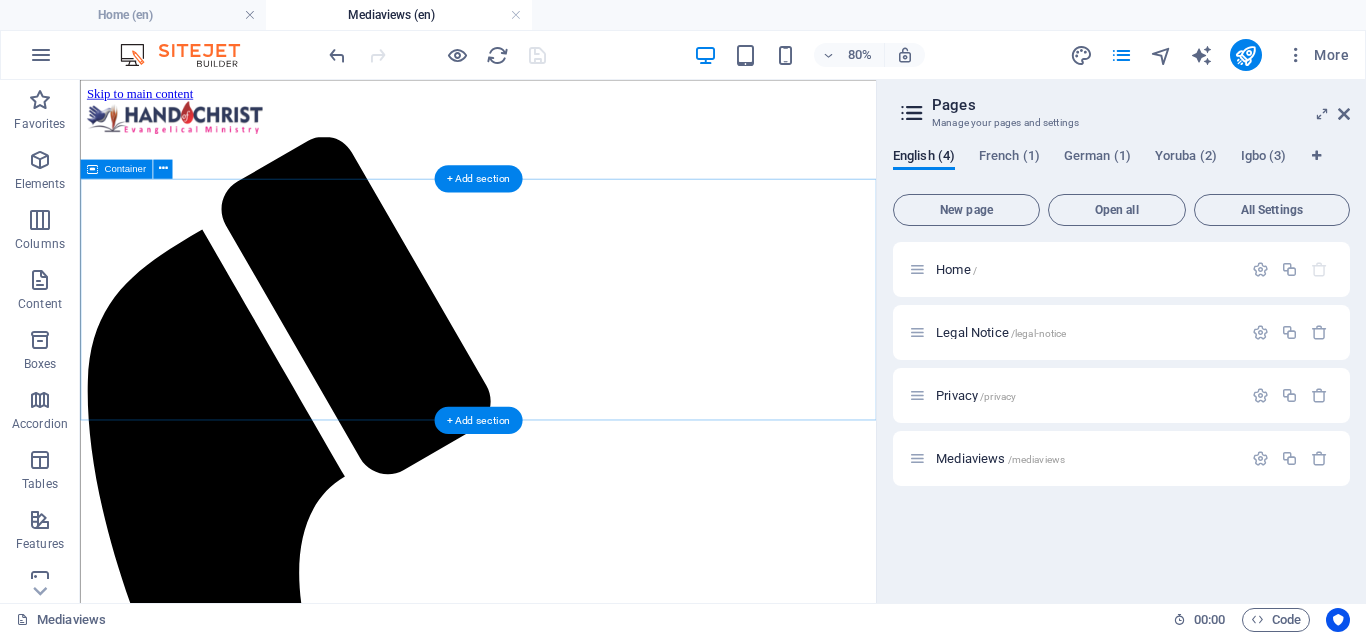 click on "Add elements" at bounding box center [518, 1858] 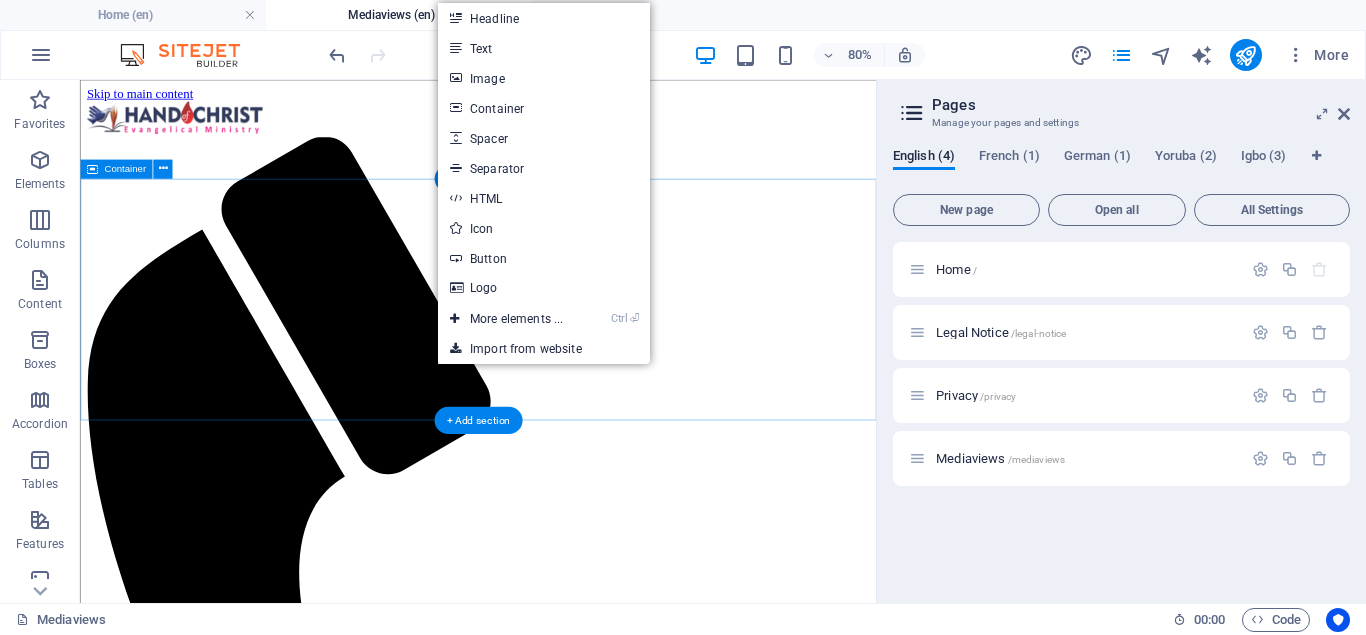 click on "Drop content here or  Add elements  Paste clipboard" at bounding box center (577, 1828) 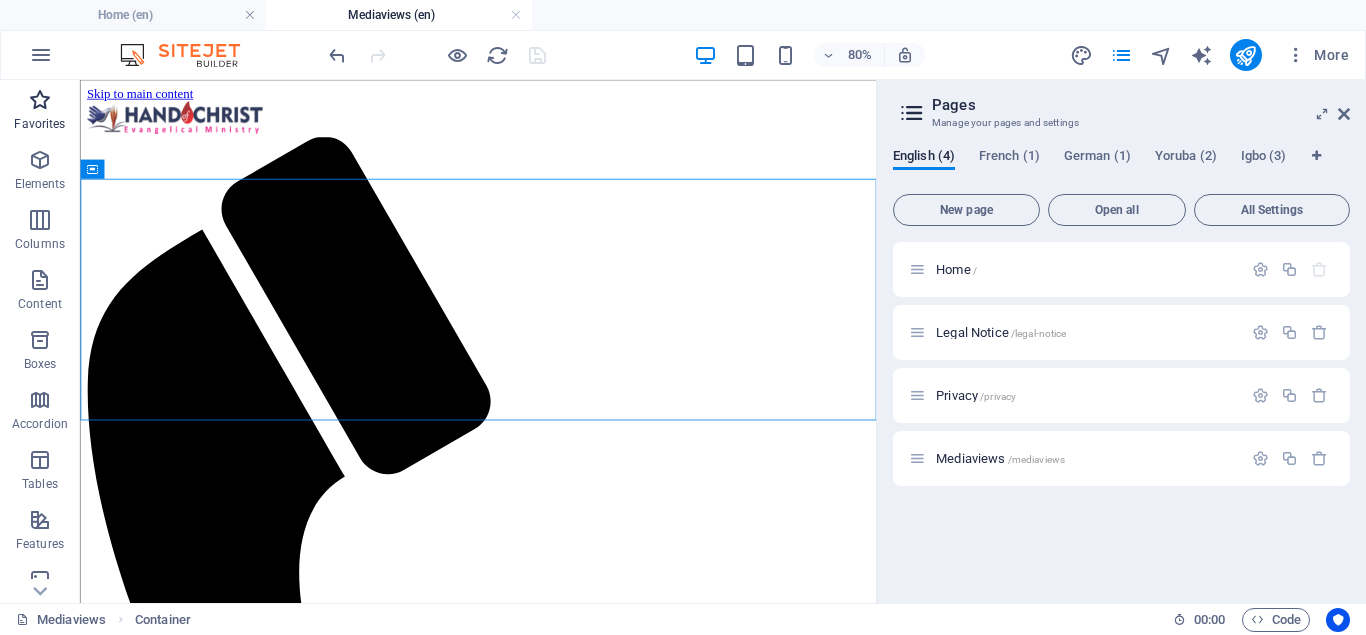 click at bounding box center [40, 100] 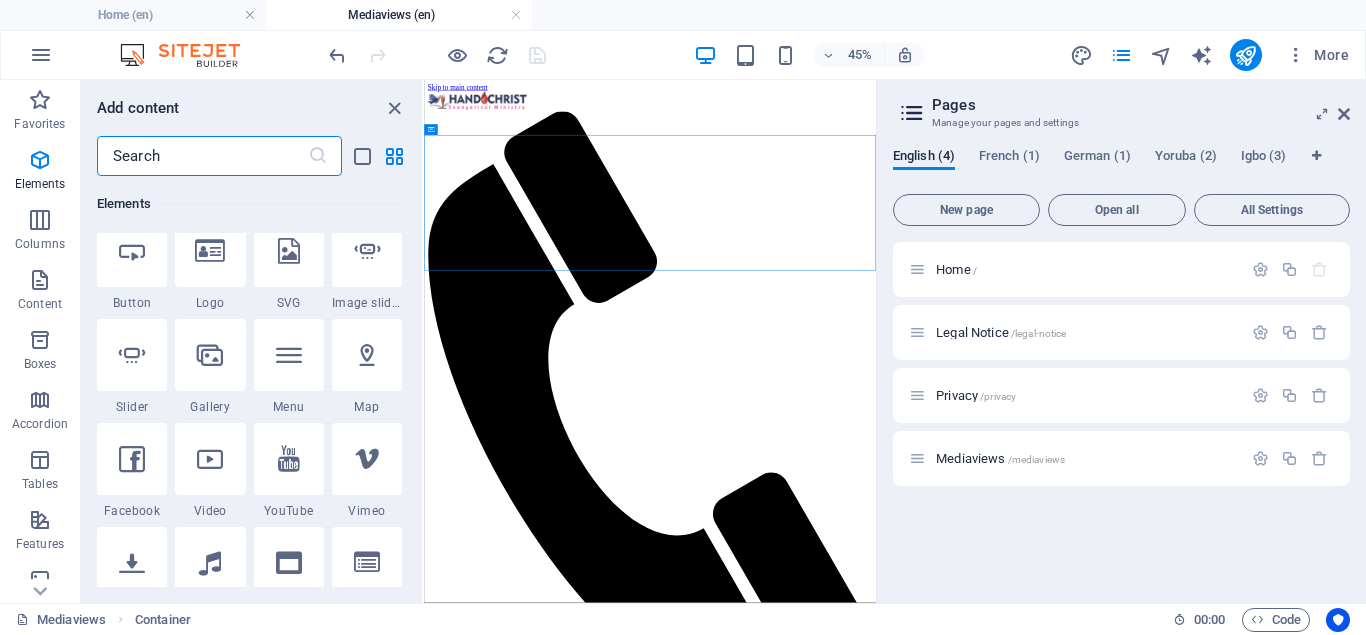 scroll, scrollTop: 450, scrollLeft: 0, axis: vertical 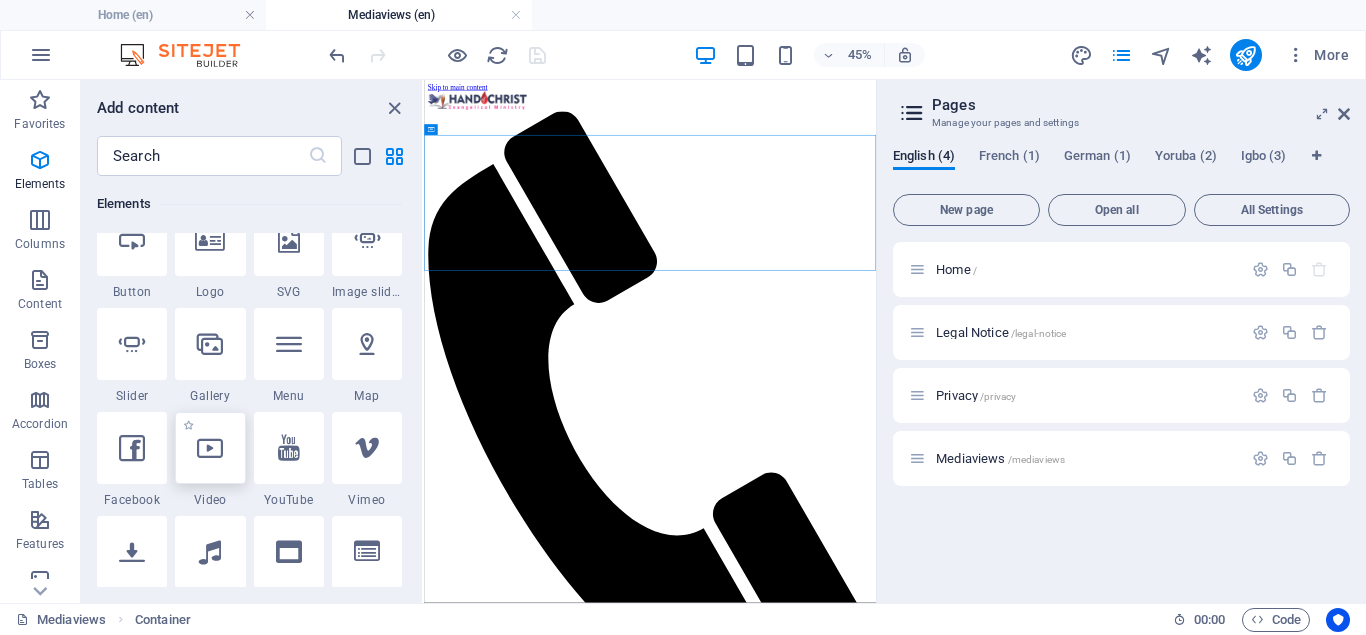 click at bounding box center (210, 448) 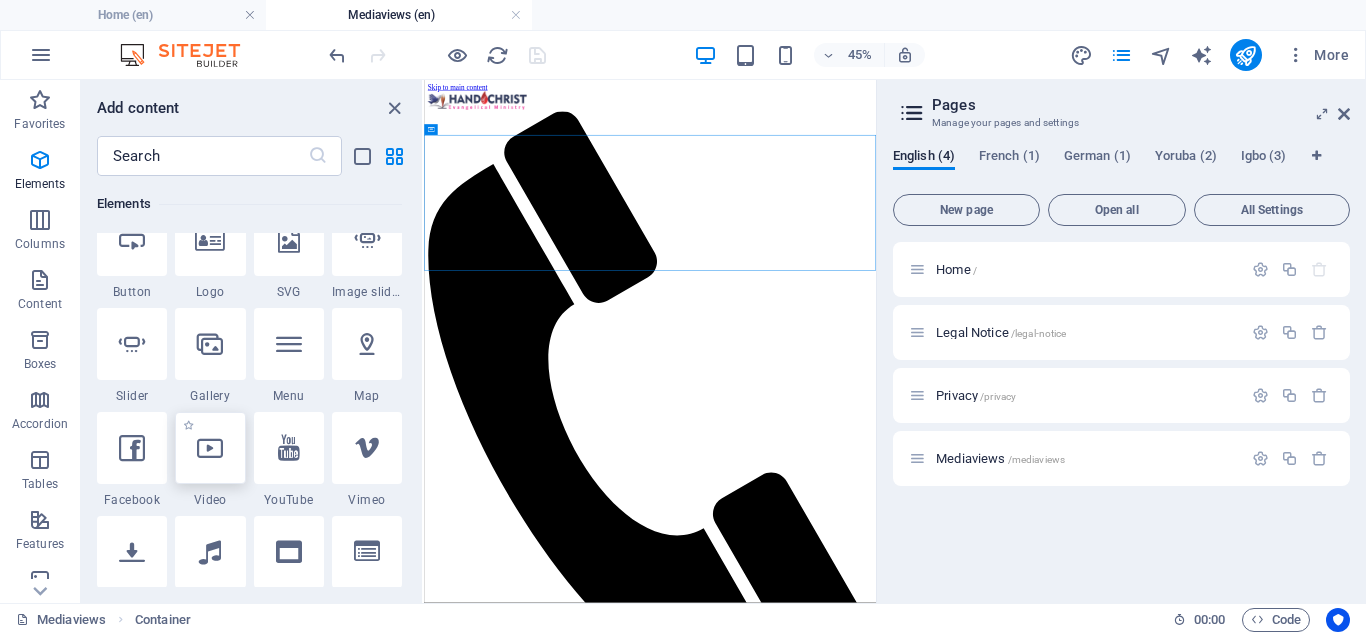 select on "%" 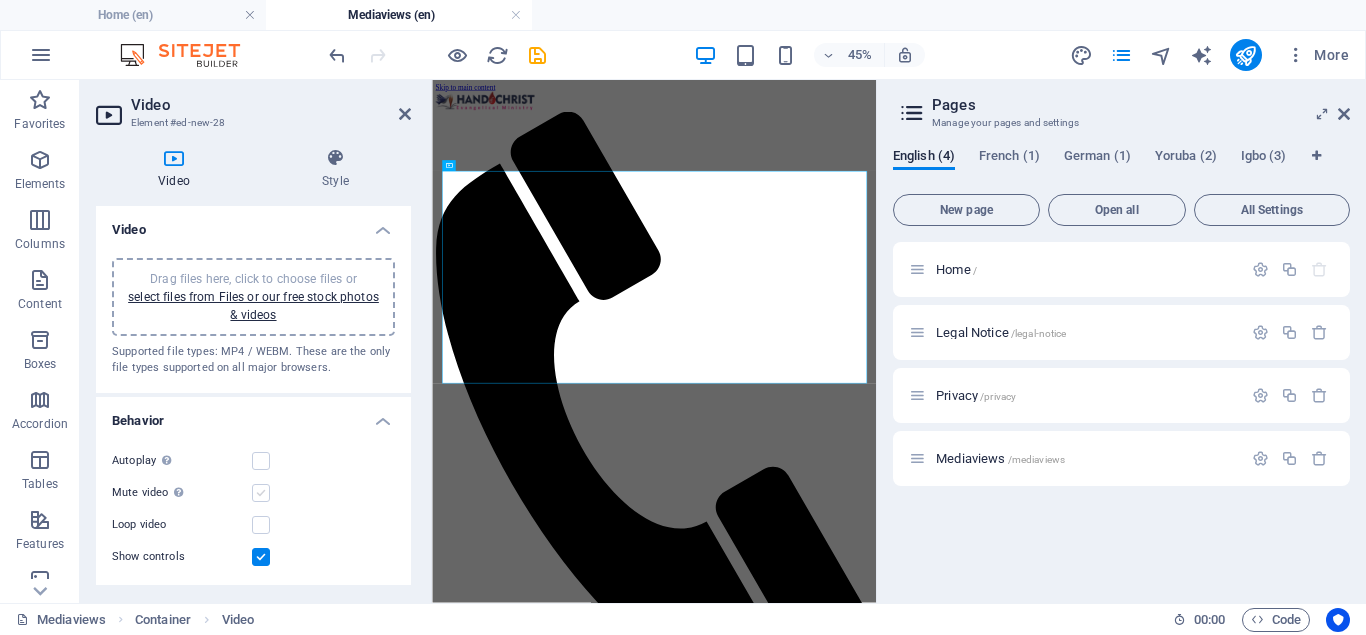 click at bounding box center [261, 493] 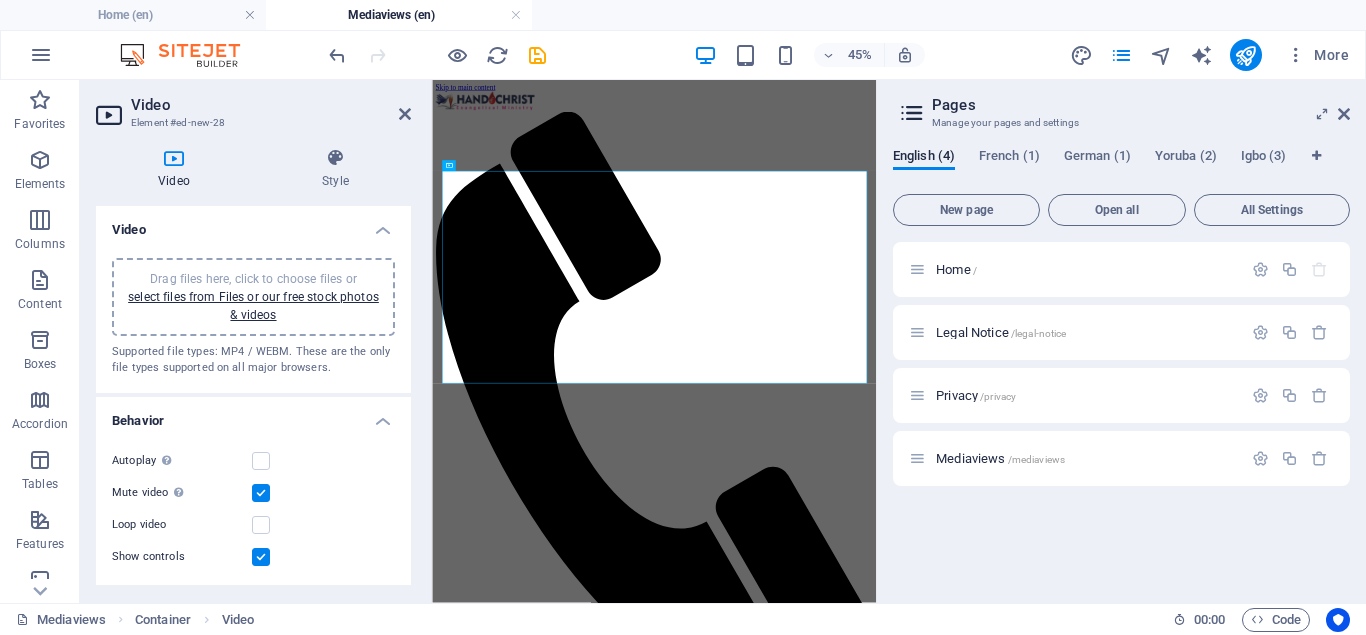 click on "Autoplay Autoplay is only available if muted is checked" at bounding box center [253, 461] 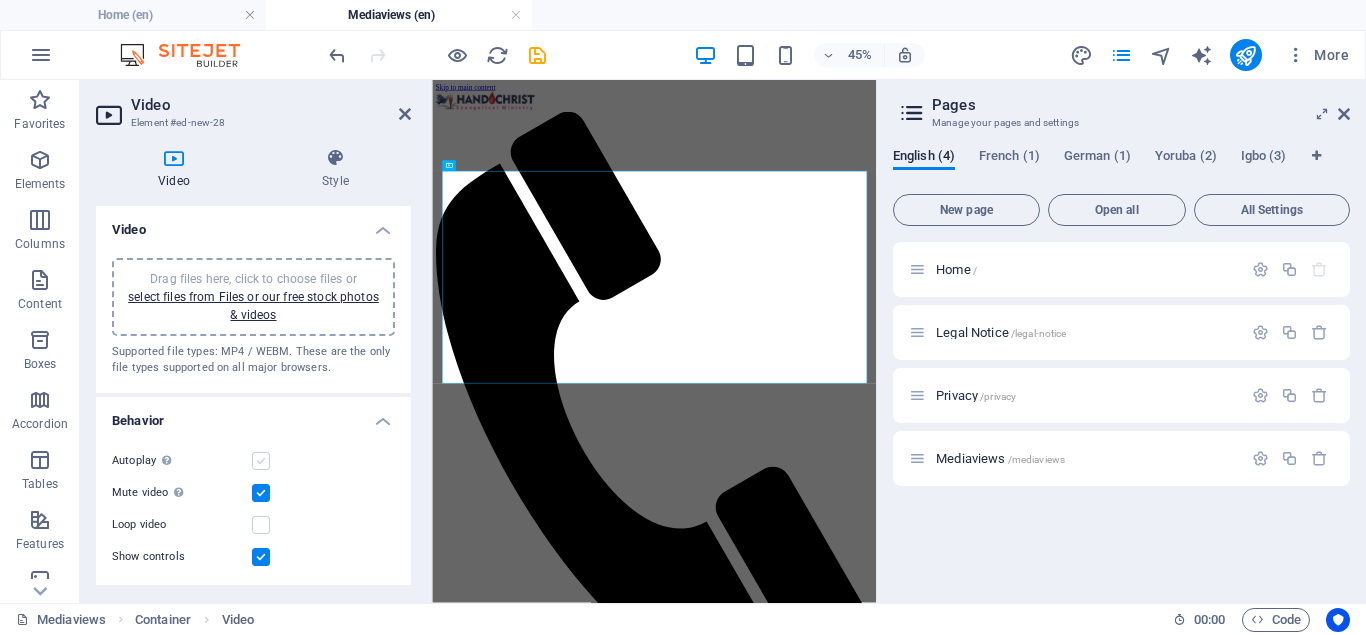 click at bounding box center [261, 461] 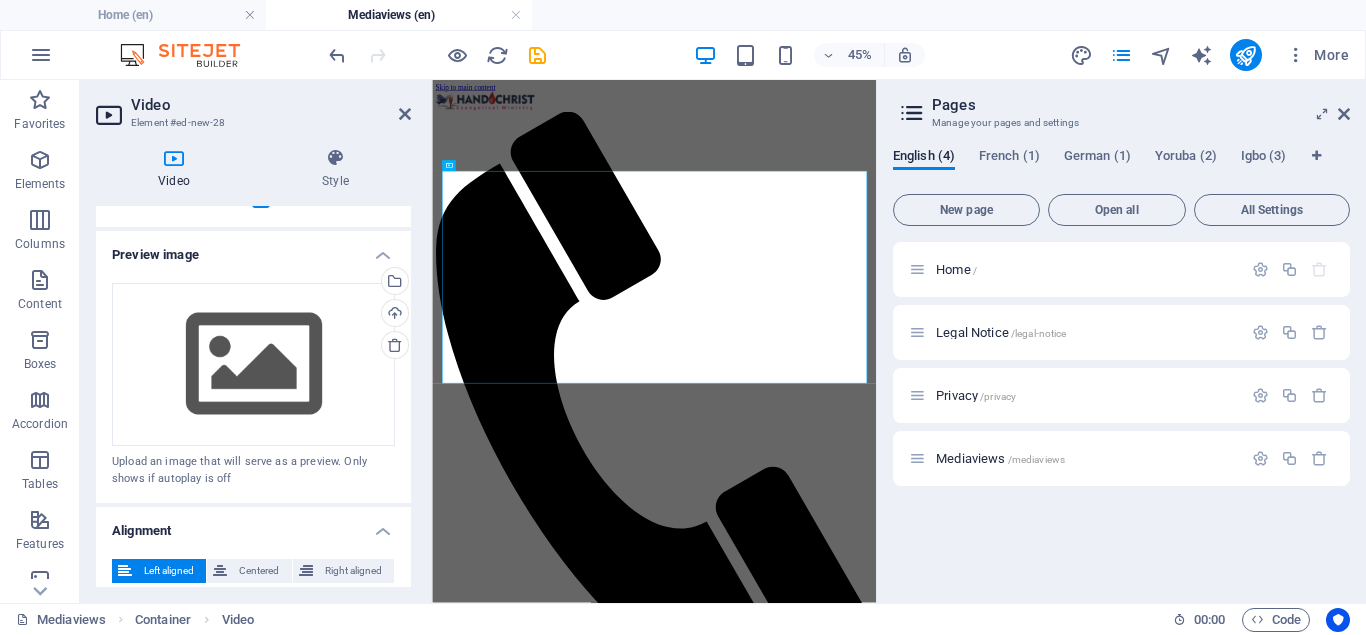 scroll, scrollTop: 360, scrollLeft: 0, axis: vertical 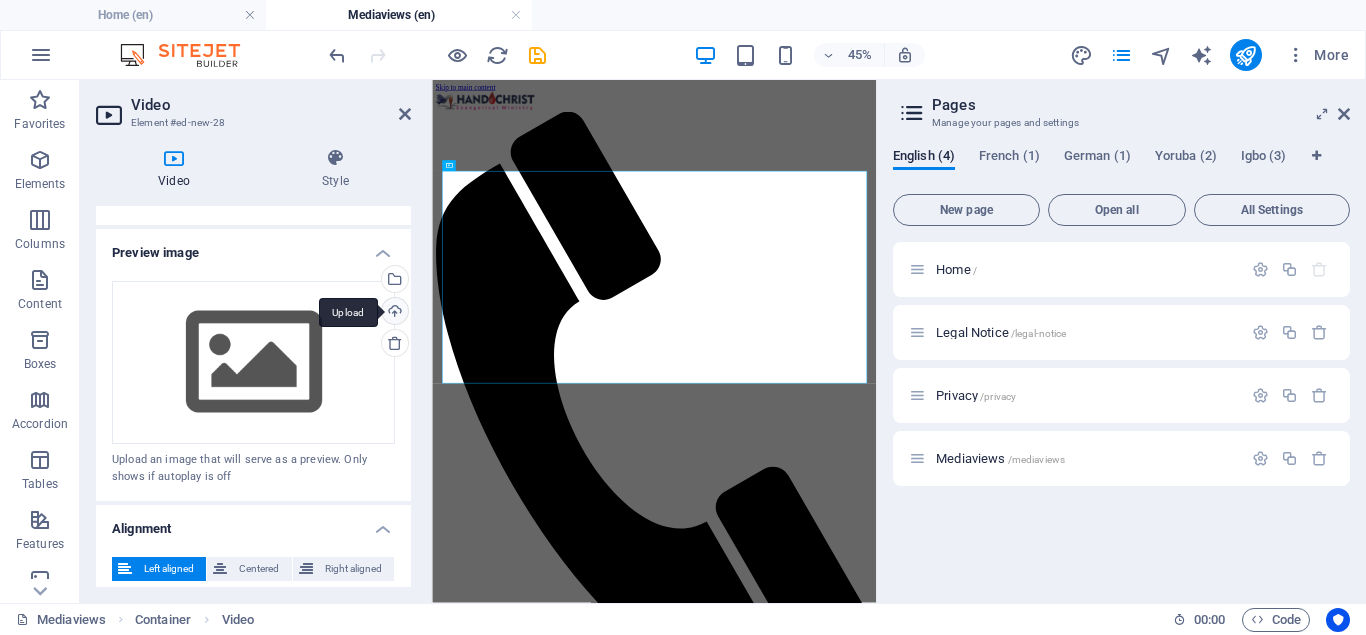 click on "Upload" at bounding box center (393, 313) 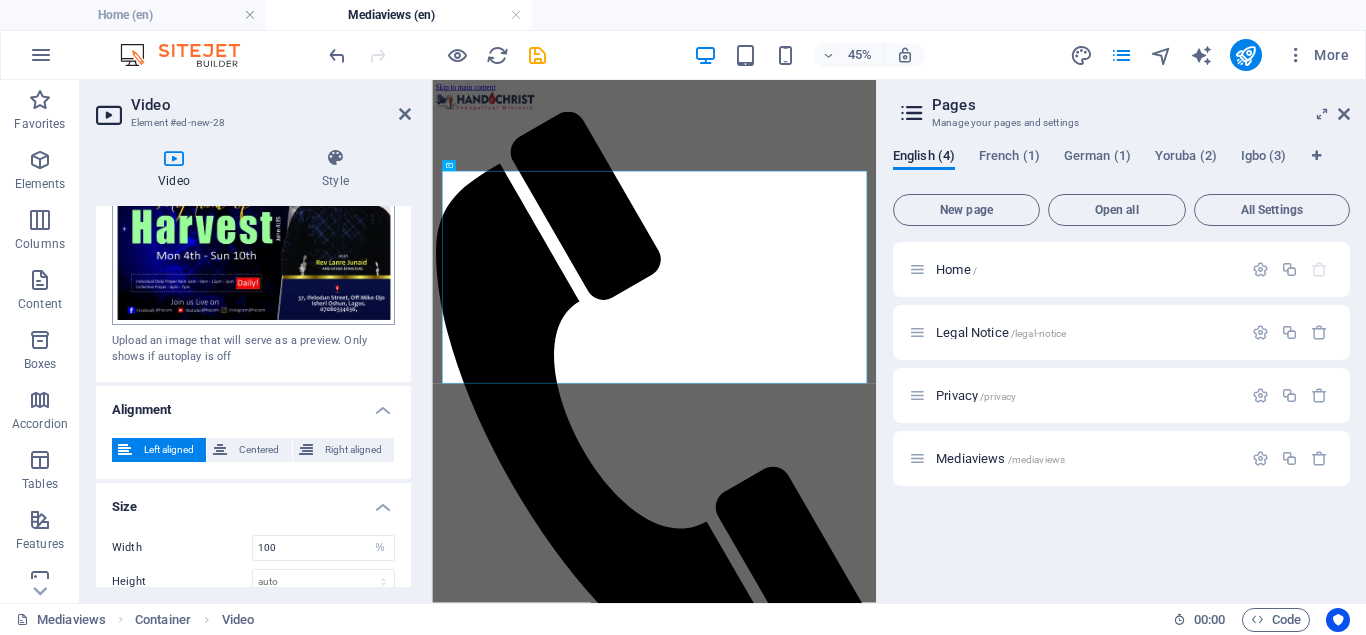 scroll, scrollTop: 540, scrollLeft: 0, axis: vertical 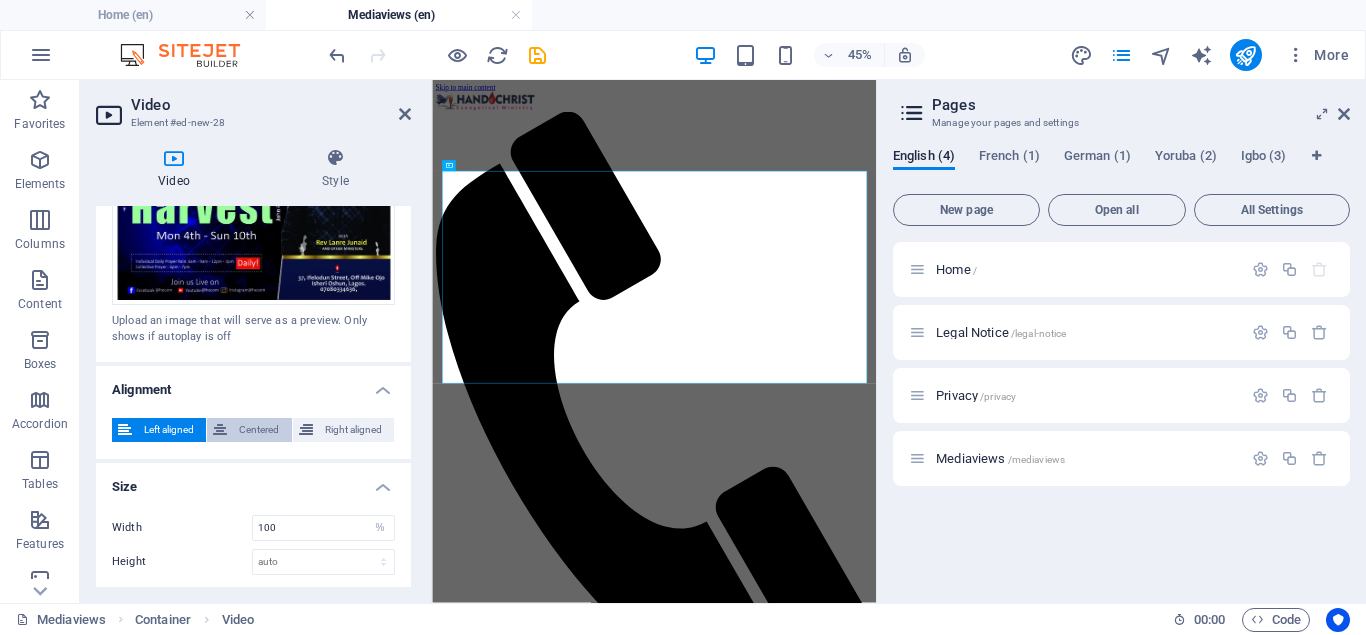 click on "Centered" at bounding box center (249, 430) 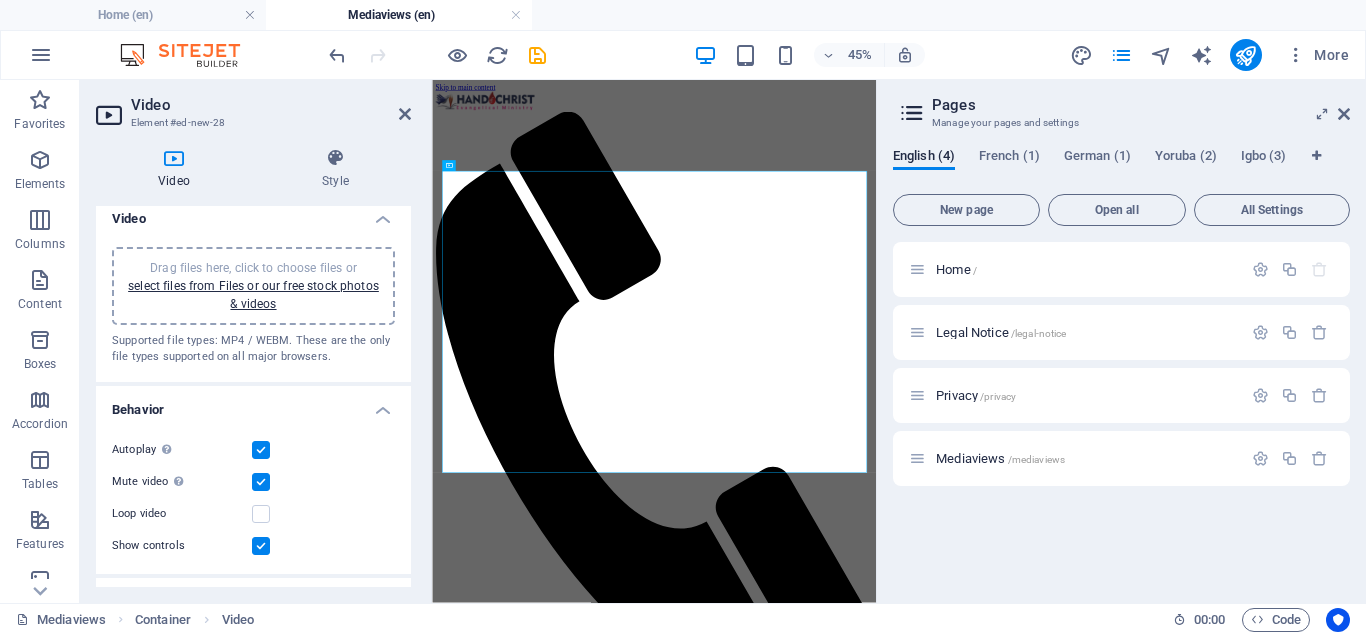 scroll, scrollTop: 0, scrollLeft: 0, axis: both 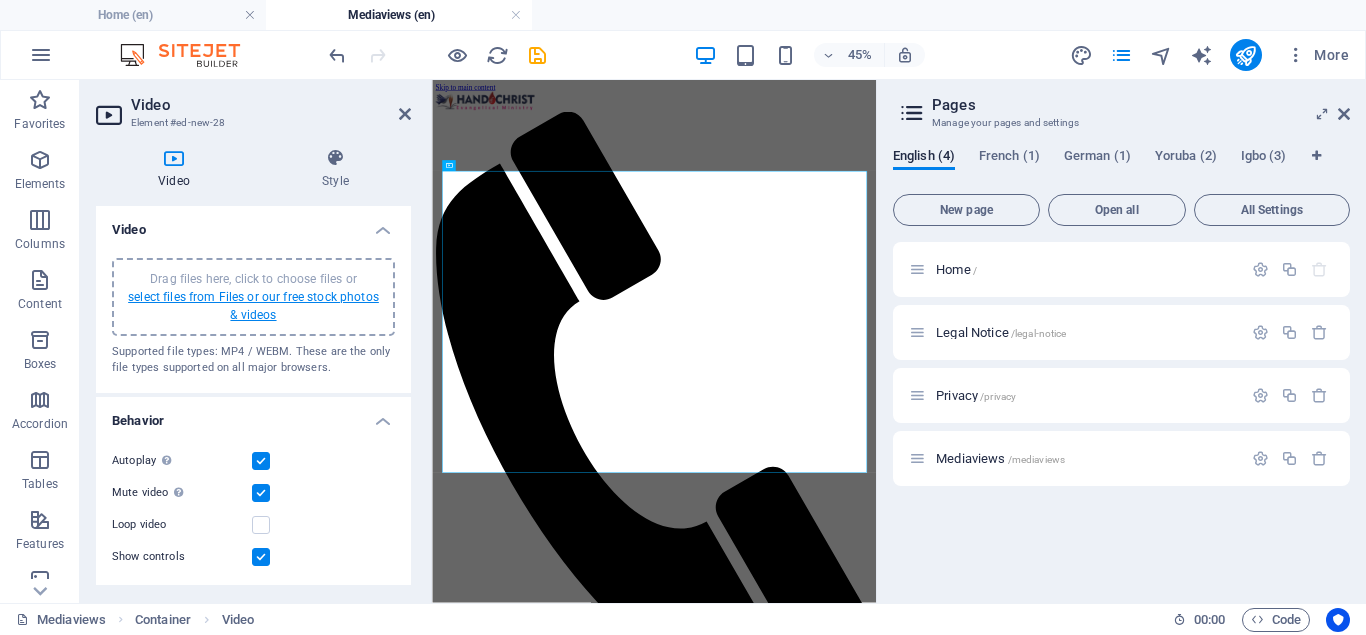 click on "select files from Files or our free stock photos & videos" at bounding box center [253, 306] 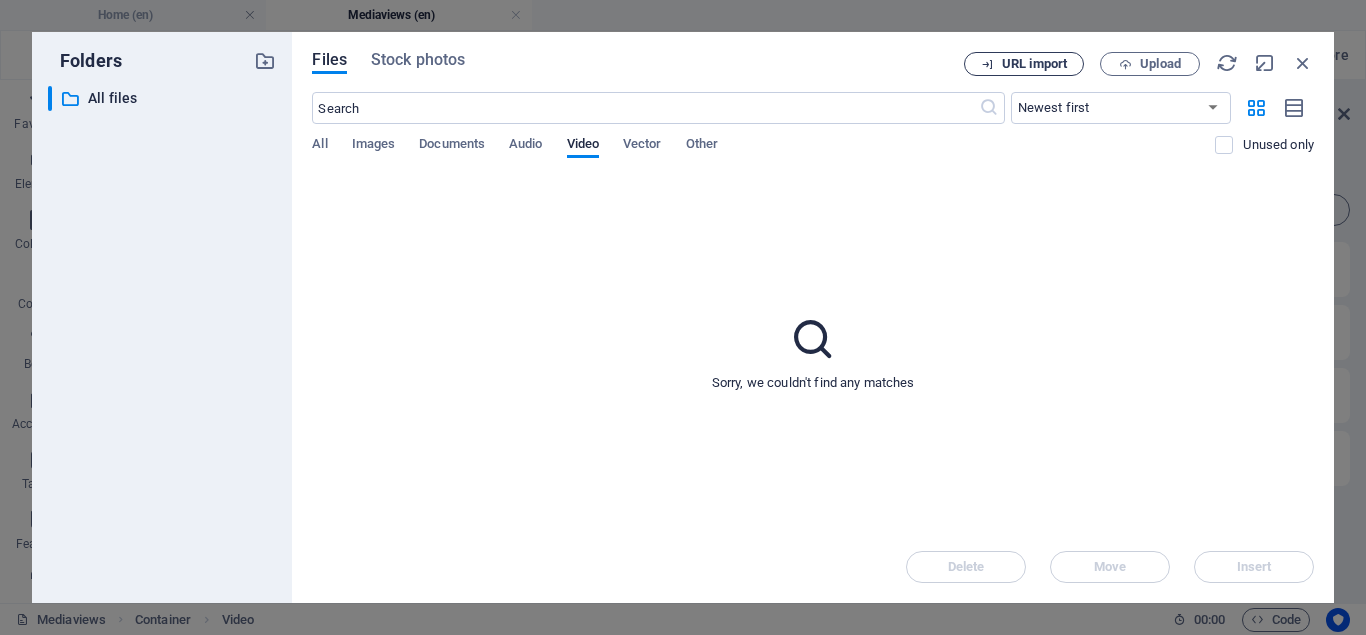 click on "URL import" at bounding box center [1034, 64] 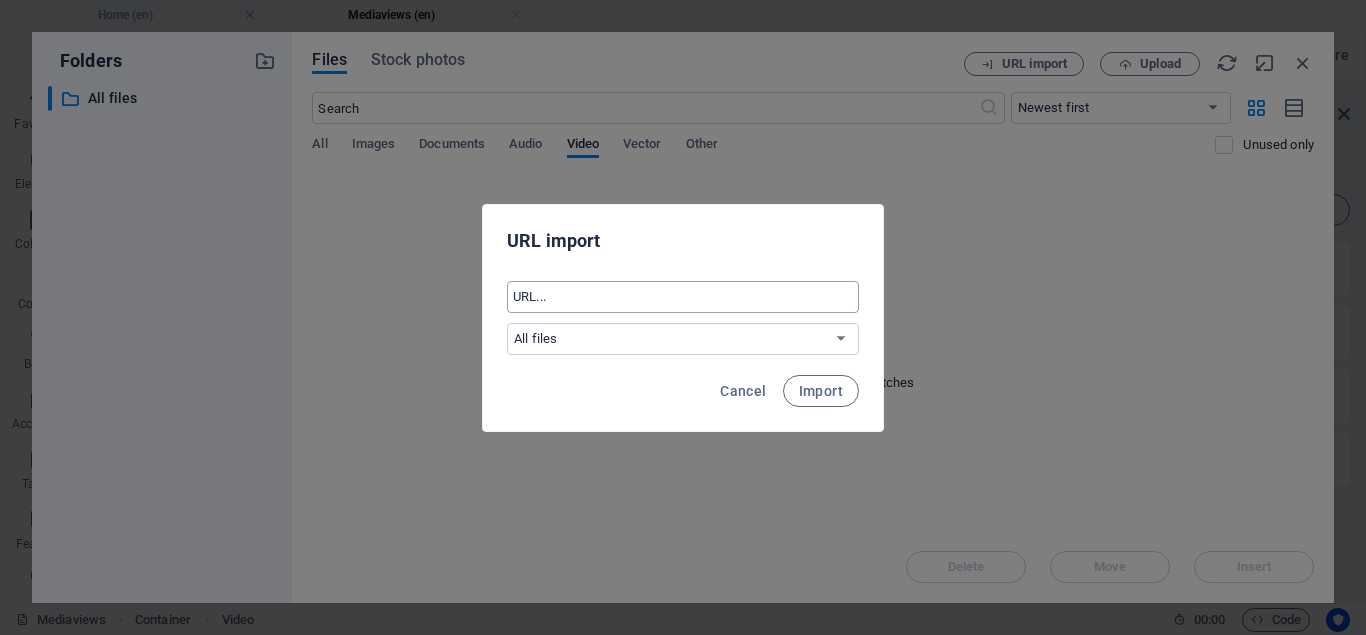 click at bounding box center (683, 297) 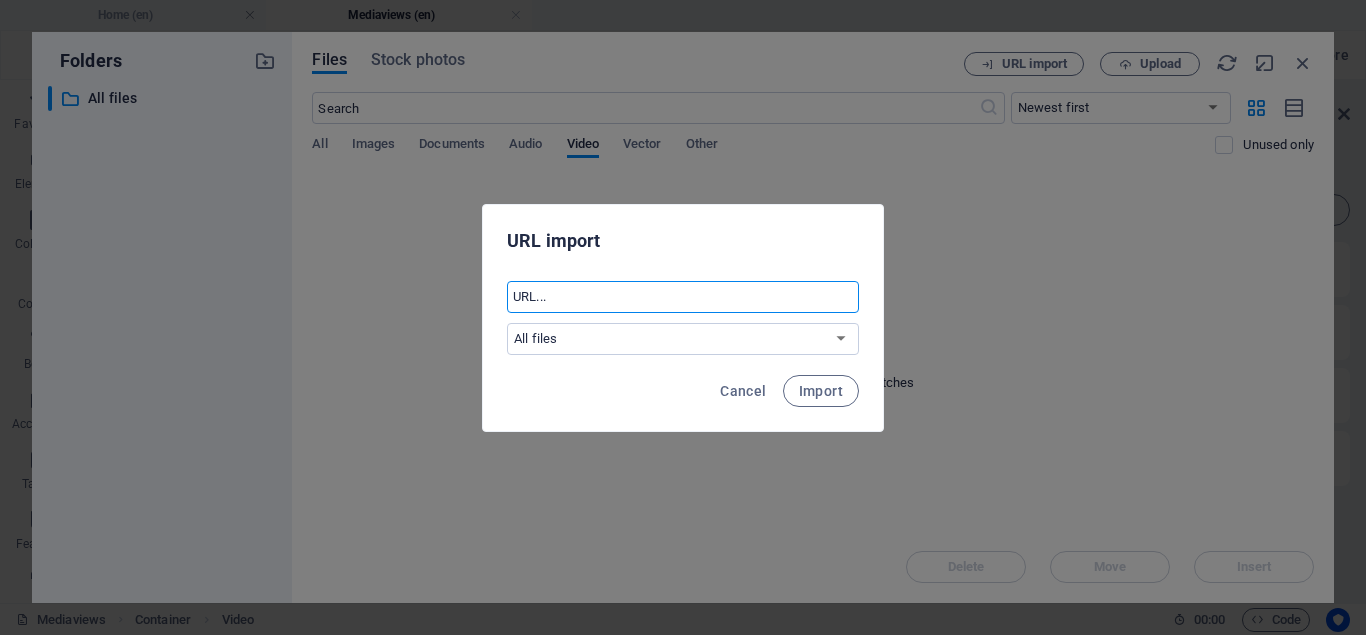 paste on "[WEBSITE]" 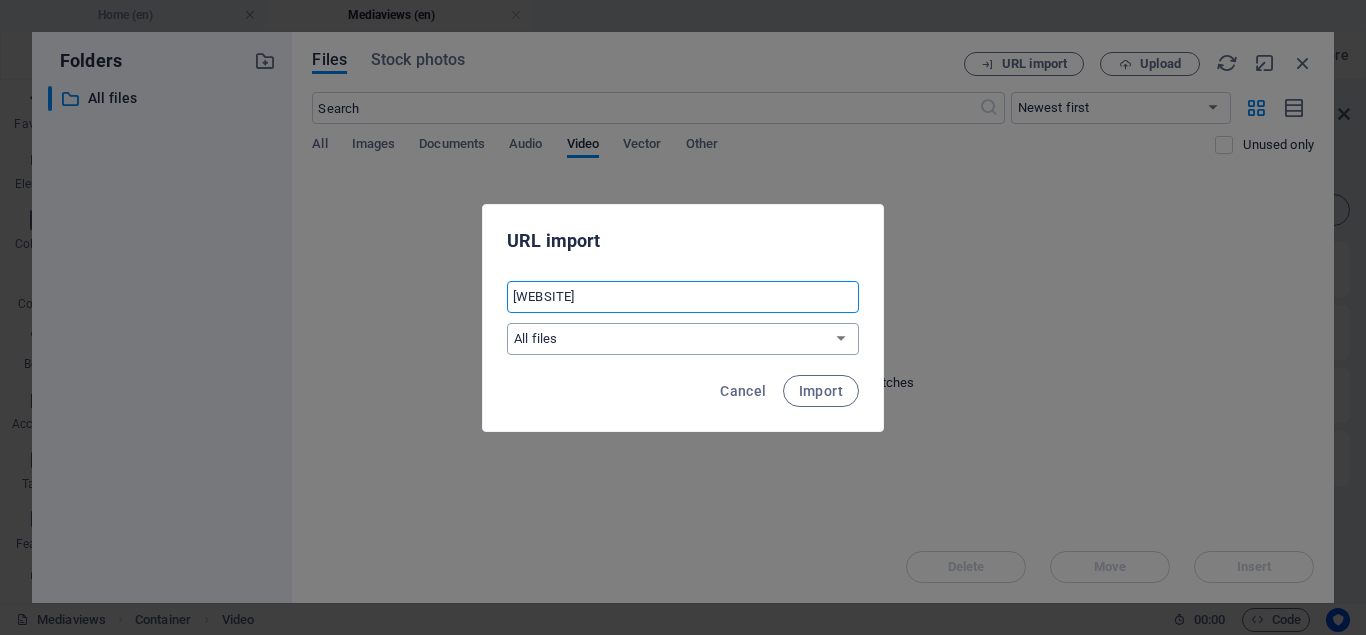 type on "[WEBSITE]" 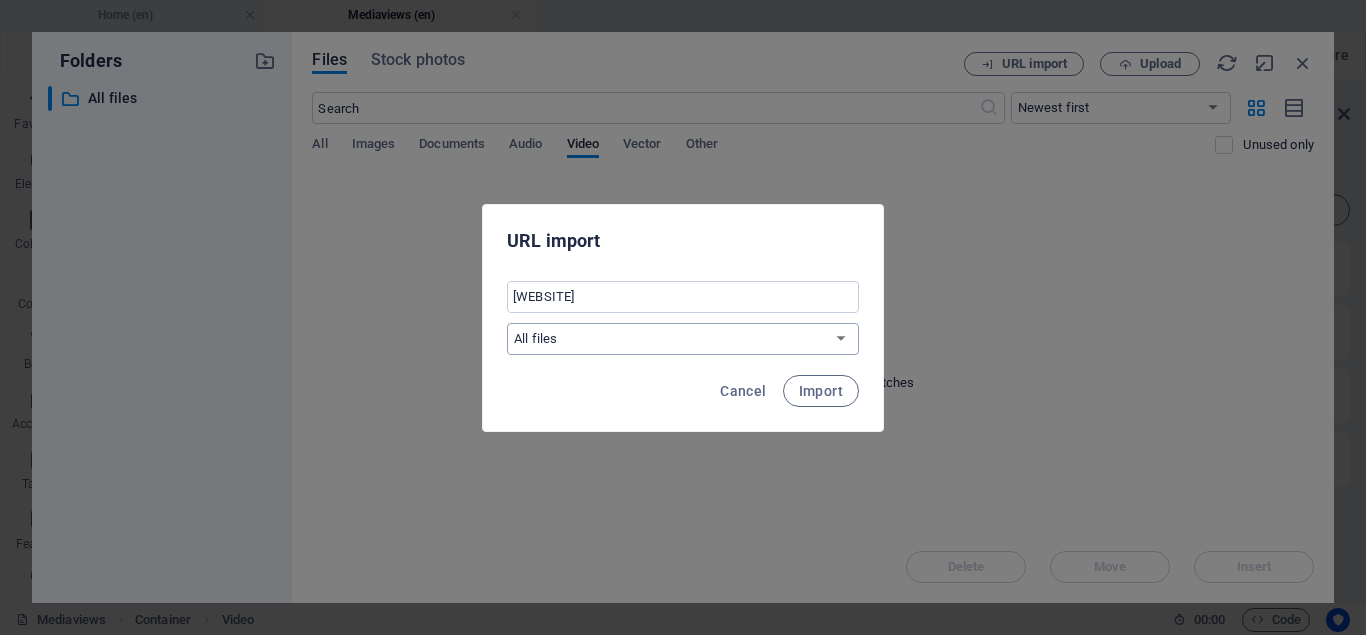 click on "All files" at bounding box center [683, 339] 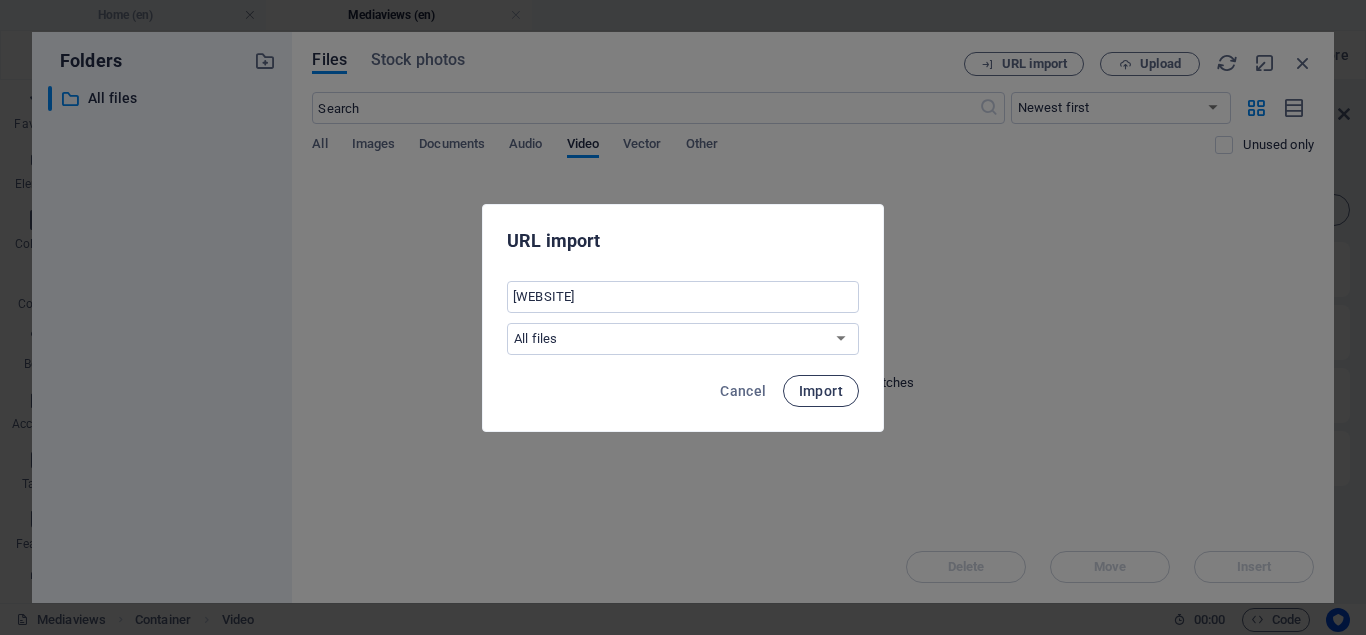 click on "Import" at bounding box center [821, 391] 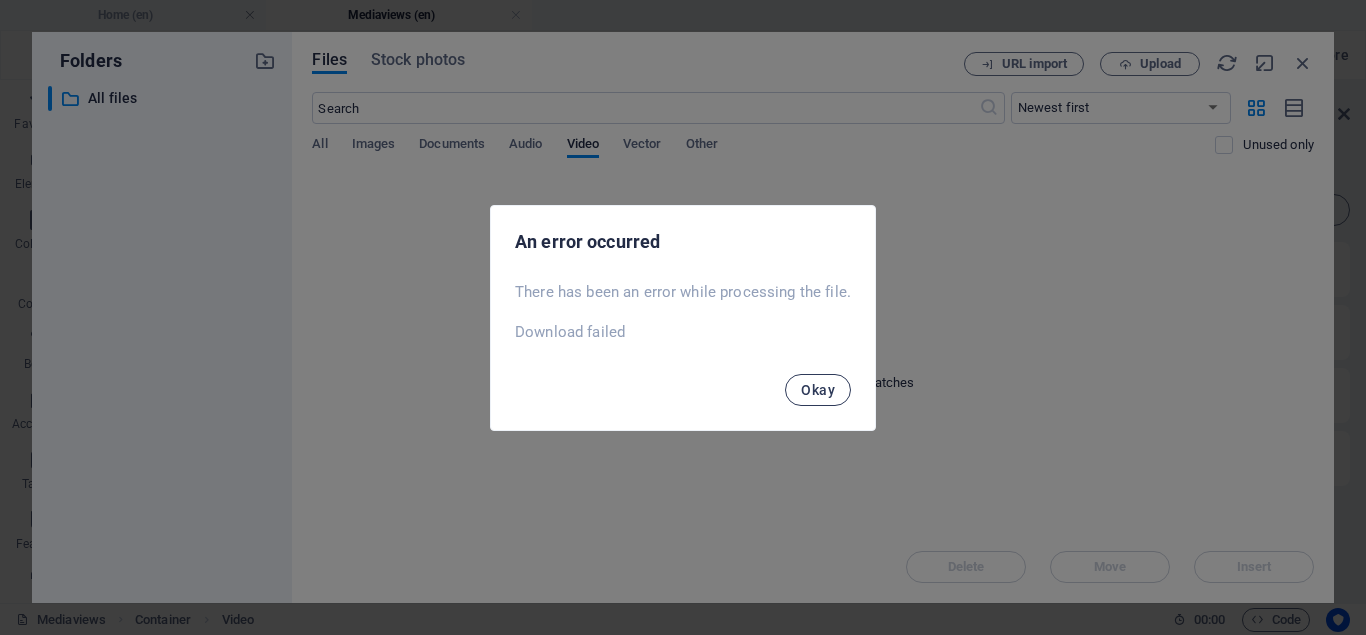 click on "Okay" at bounding box center [818, 390] 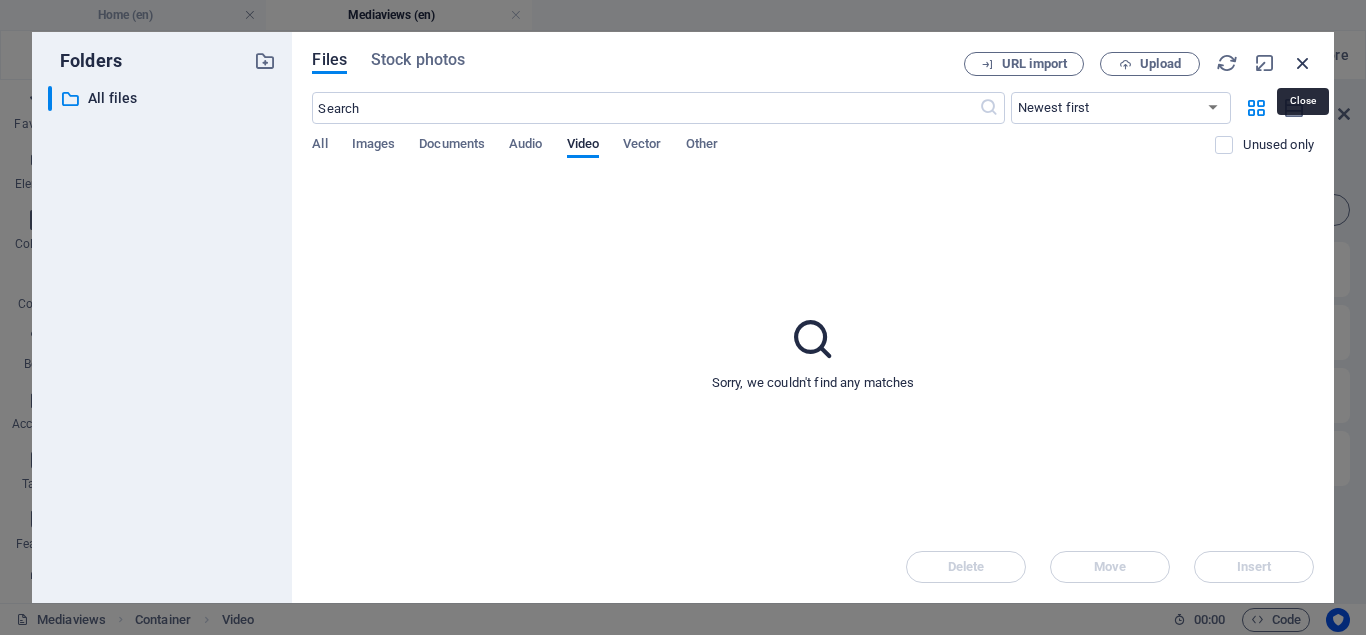 click at bounding box center (1303, 63) 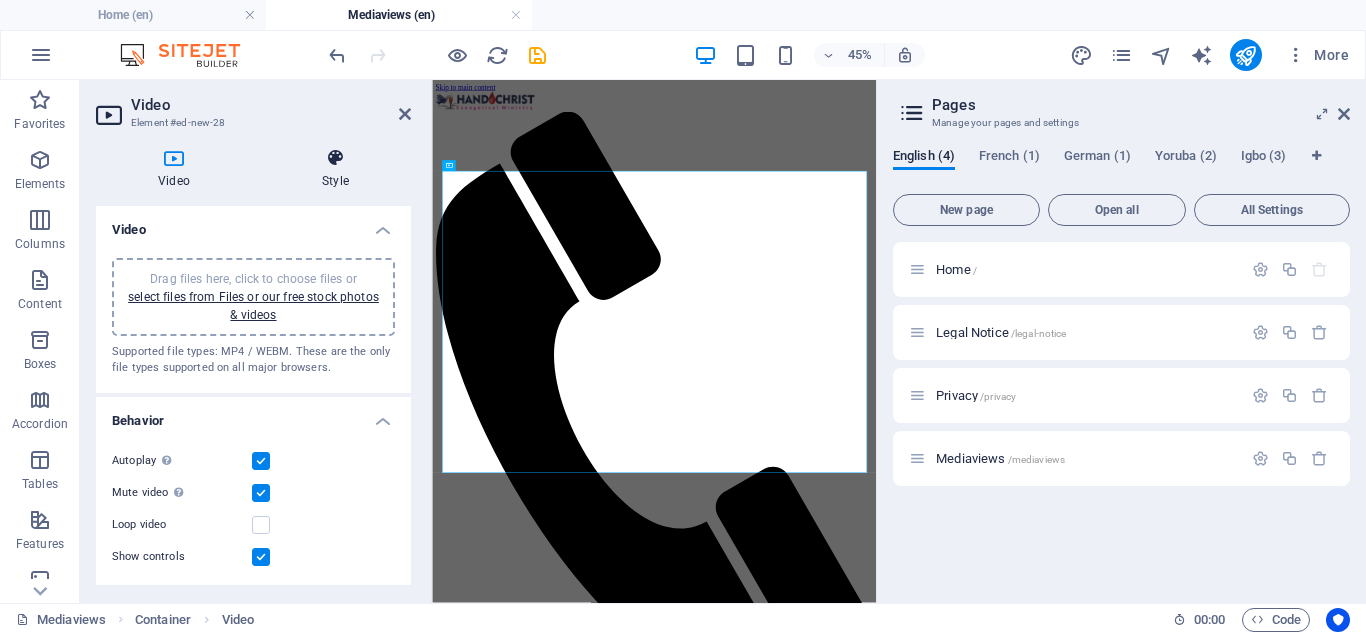 click on "Style" at bounding box center [335, 169] 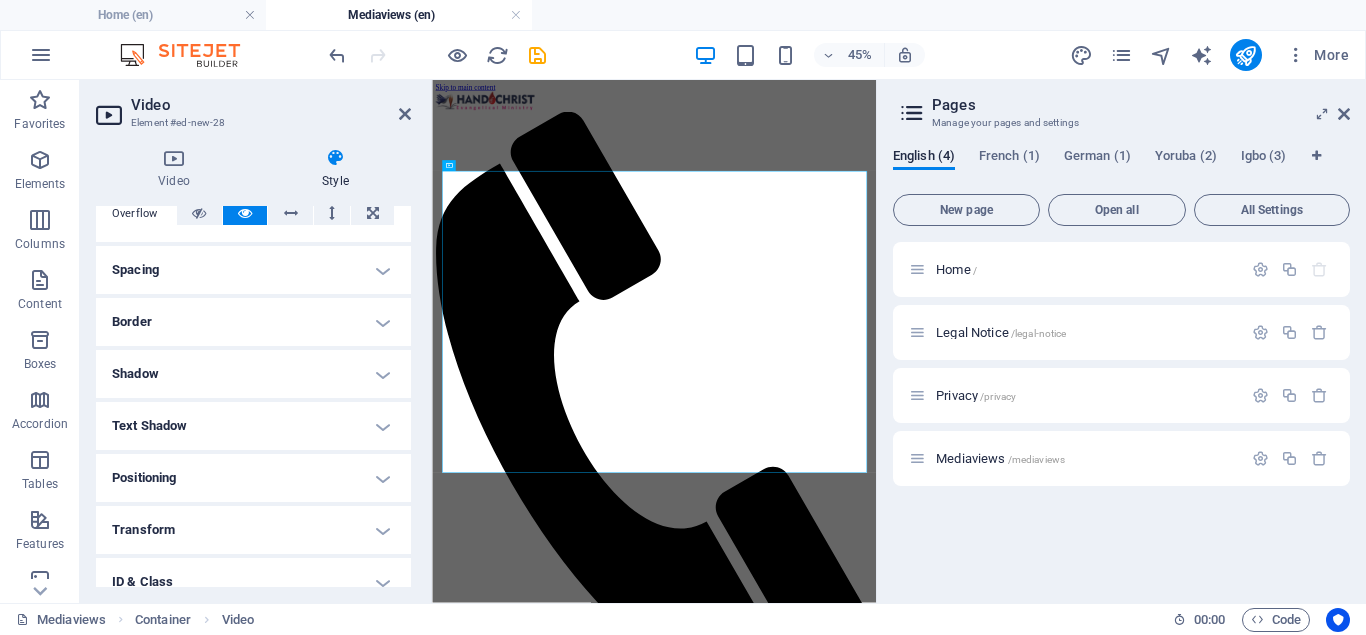scroll, scrollTop: 0, scrollLeft: 0, axis: both 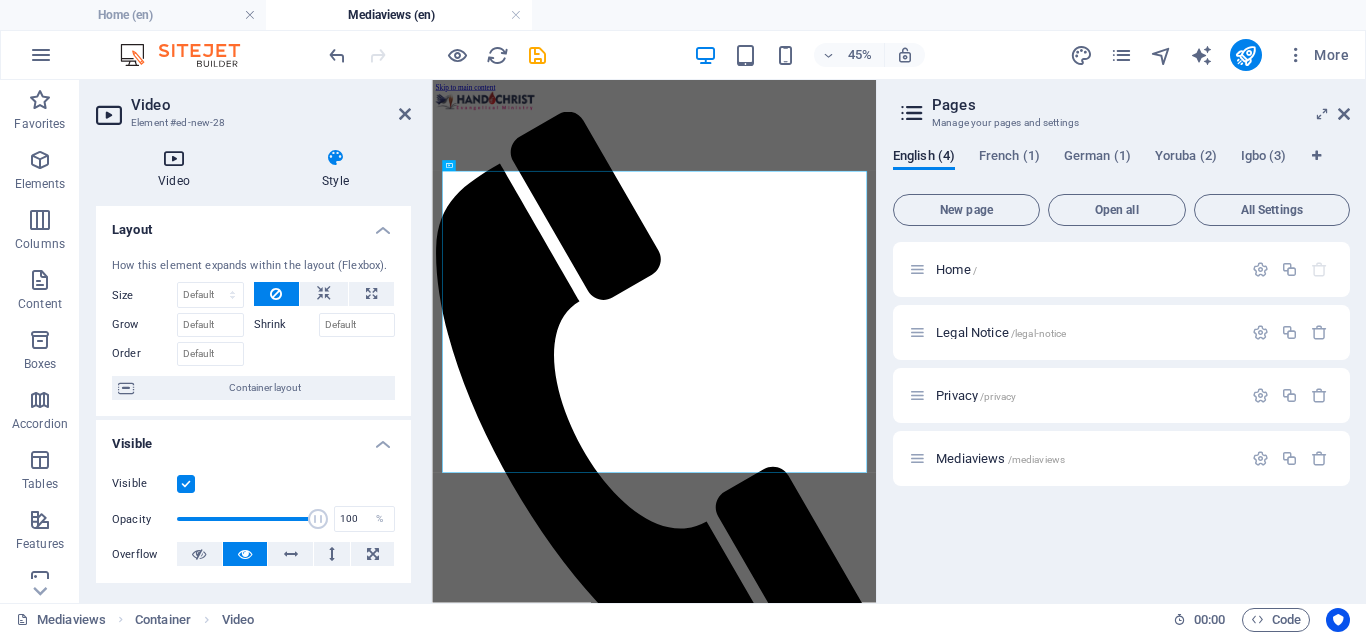 click on "Video" at bounding box center [178, 169] 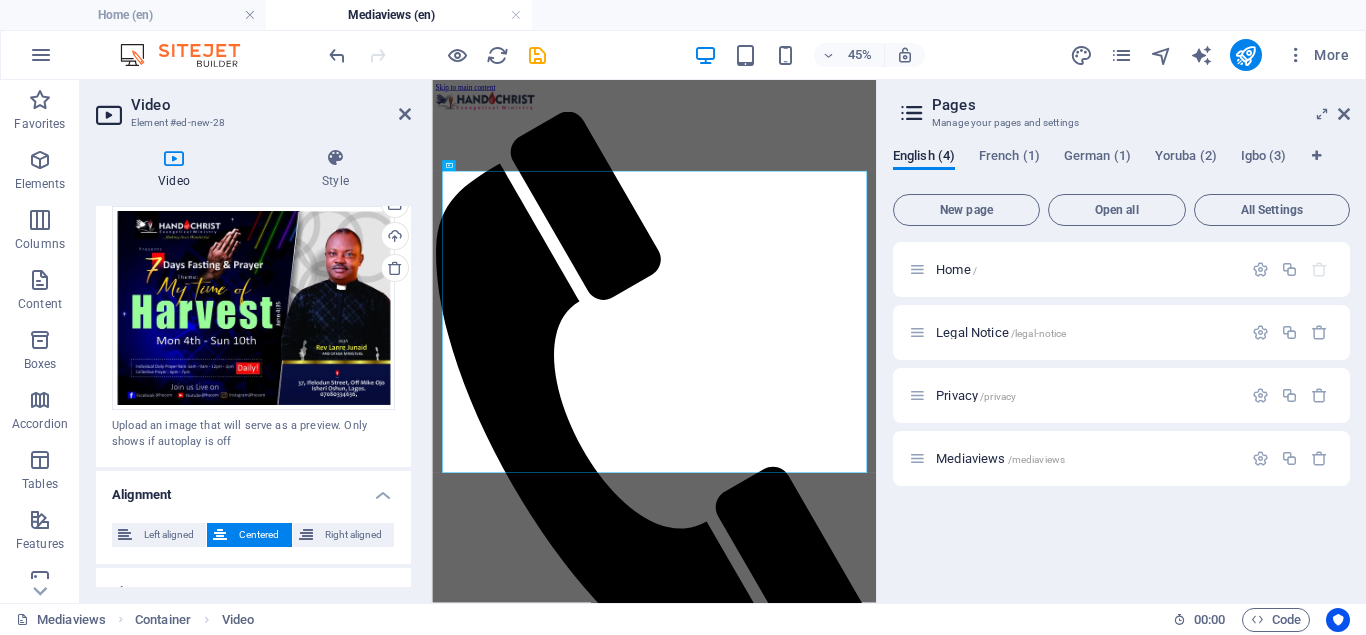scroll, scrollTop: 416, scrollLeft: 0, axis: vertical 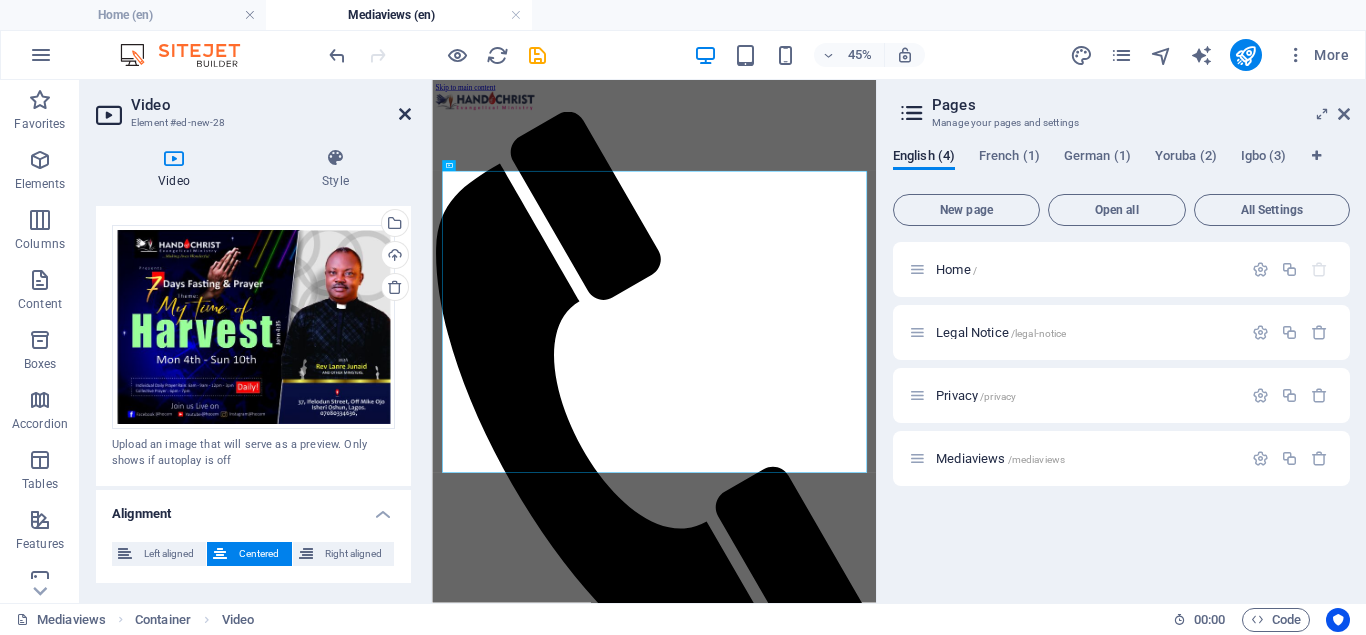 click at bounding box center [405, 114] 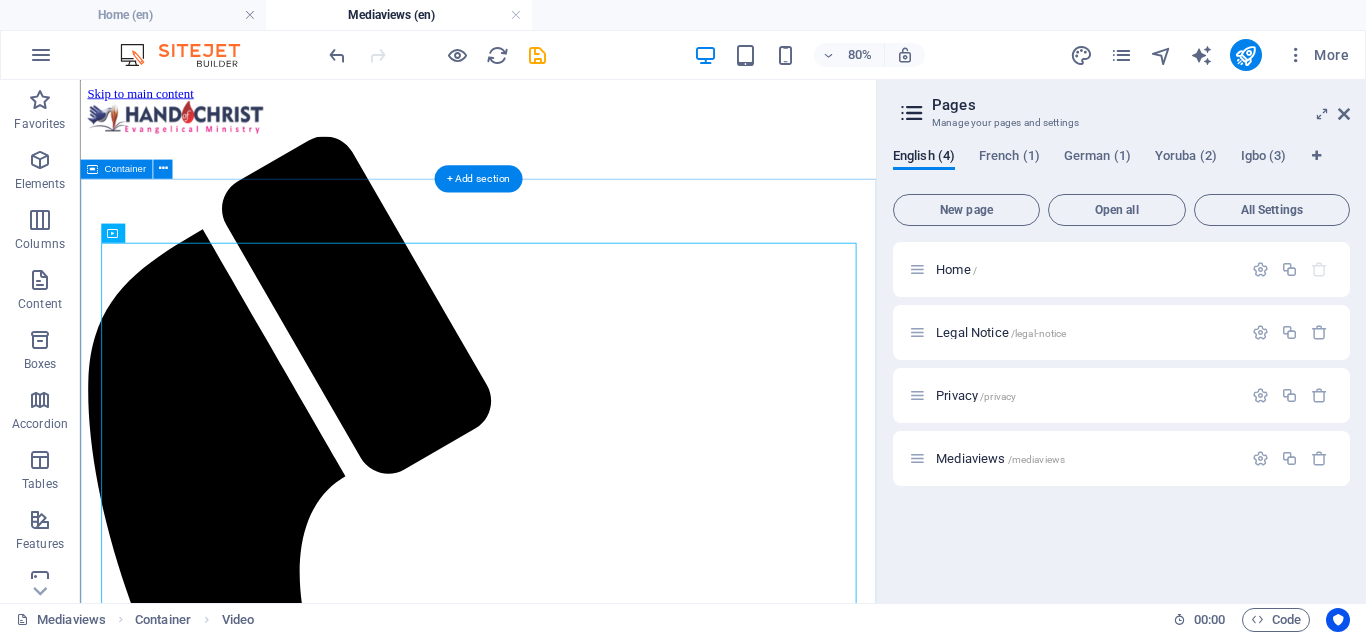 click at bounding box center [577, 2107] 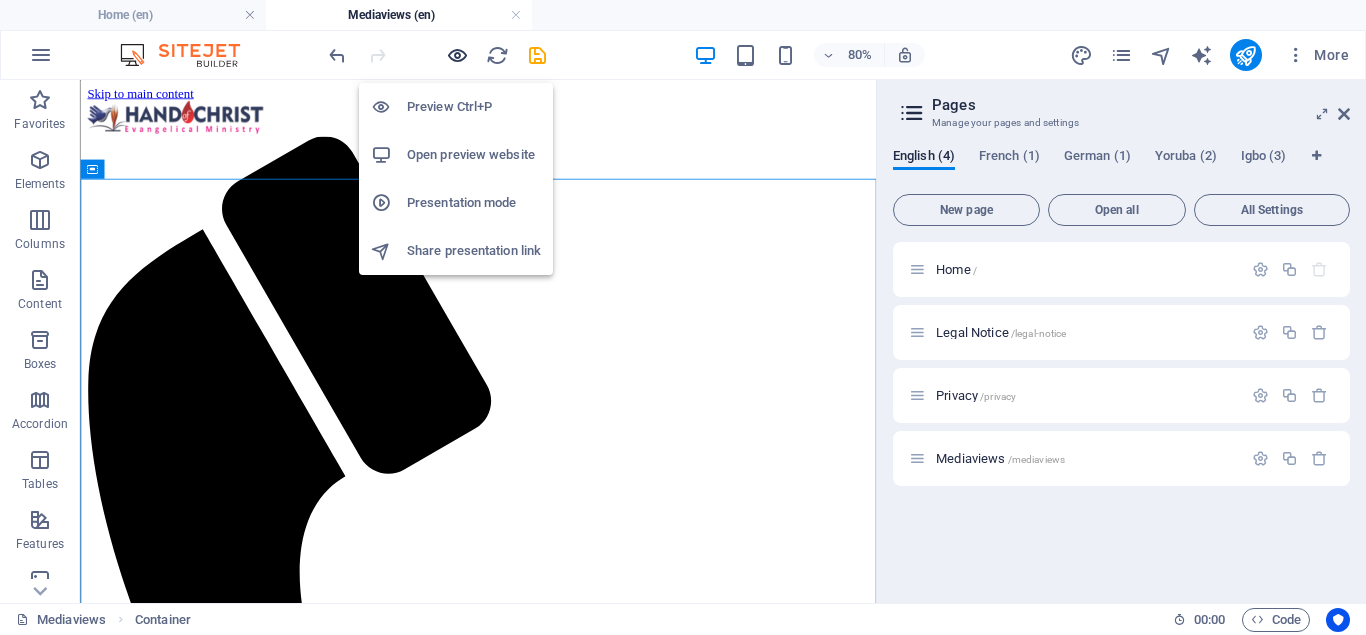 click at bounding box center (457, 55) 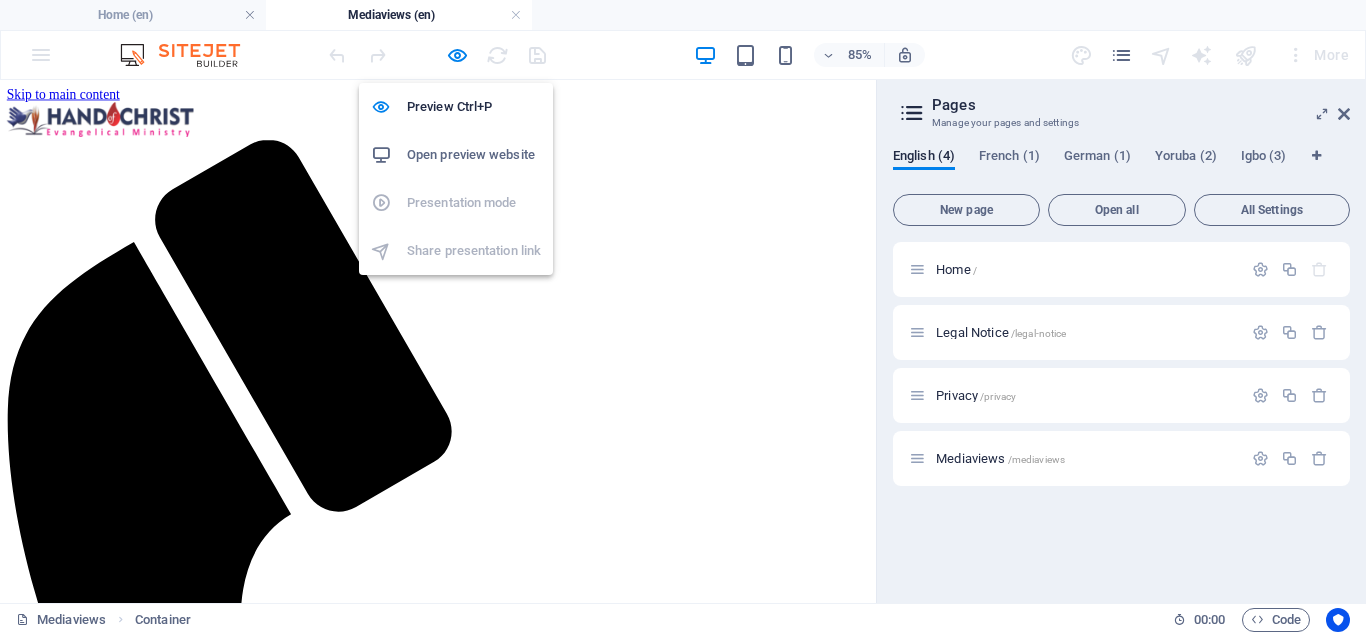 click on "Open preview website" at bounding box center [474, 155] 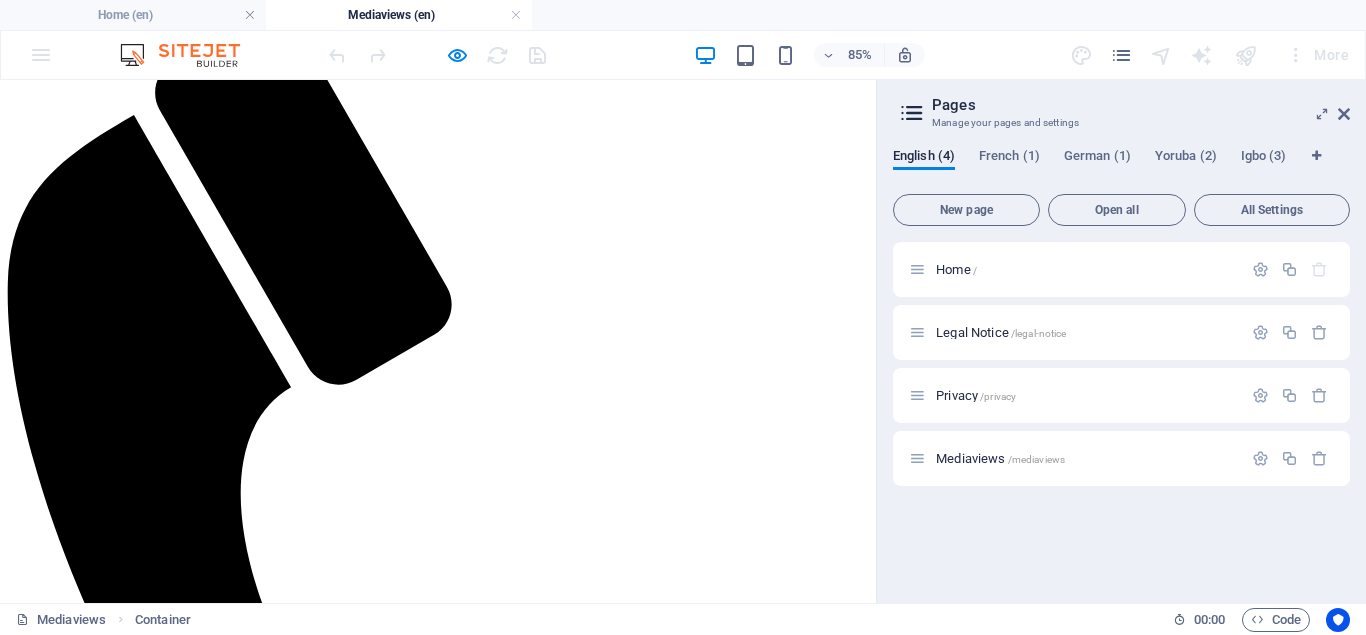scroll, scrollTop: 47, scrollLeft: 0, axis: vertical 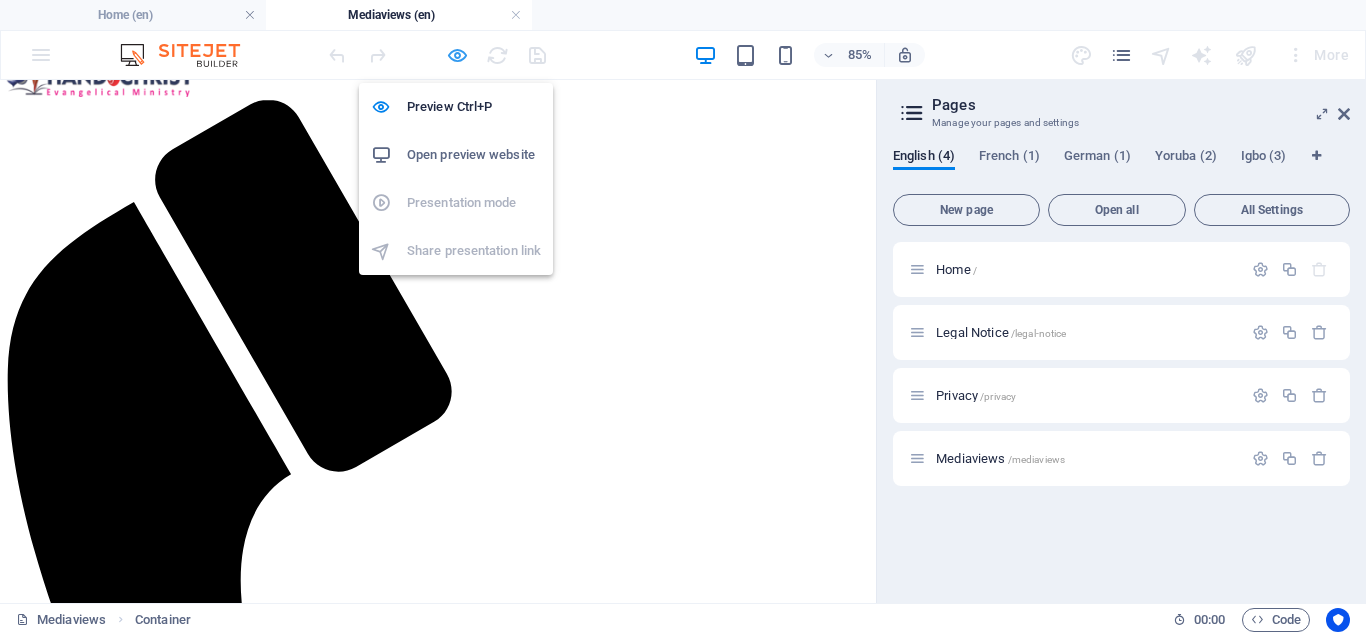 click at bounding box center [457, 55] 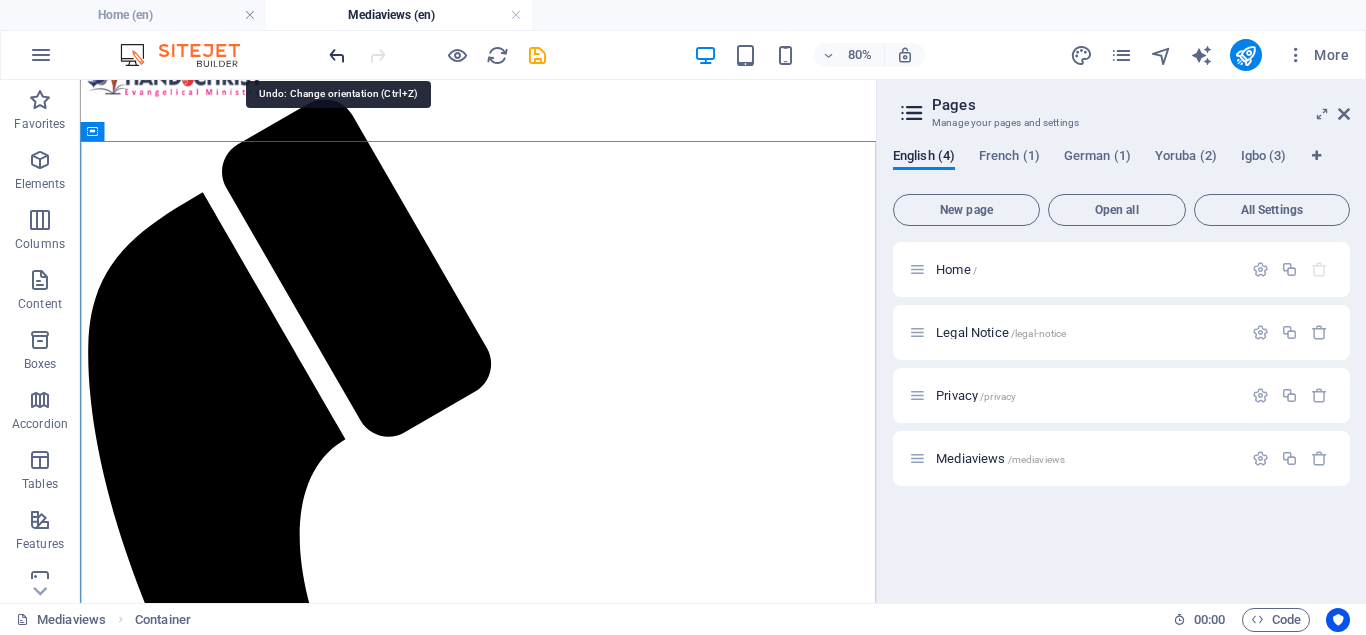 click at bounding box center [337, 55] 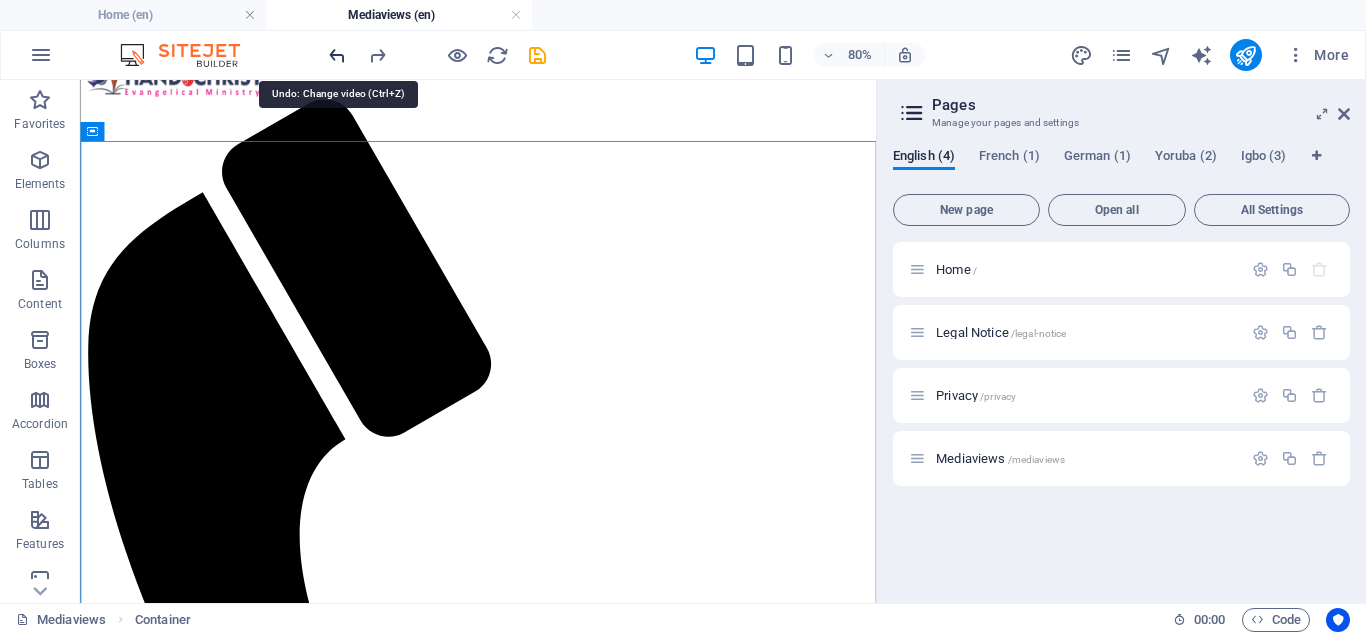 click at bounding box center [337, 55] 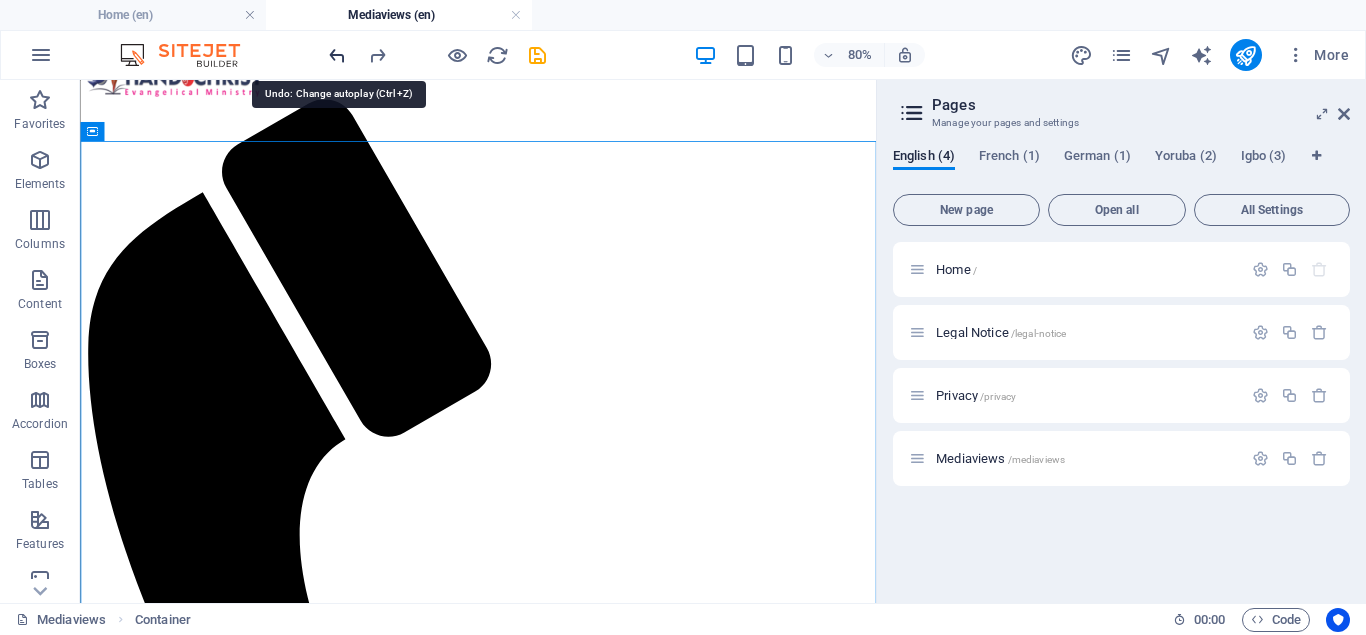 click at bounding box center (337, 55) 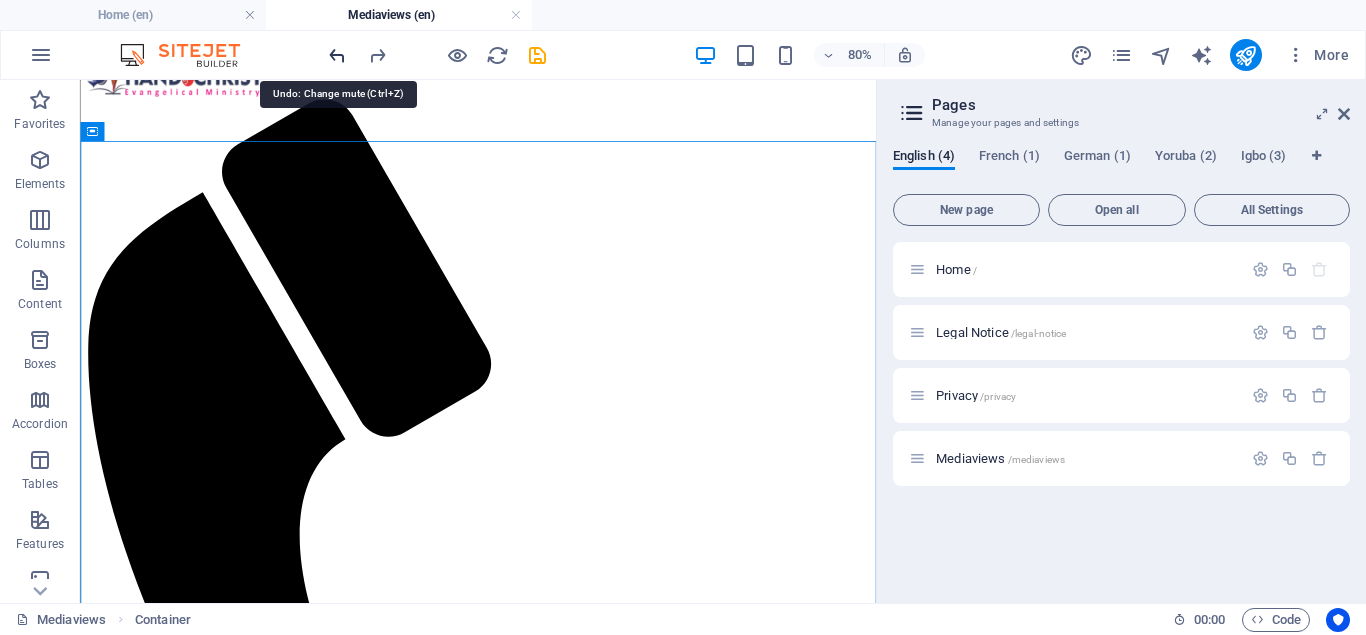 click at bounding box center (337, 55) 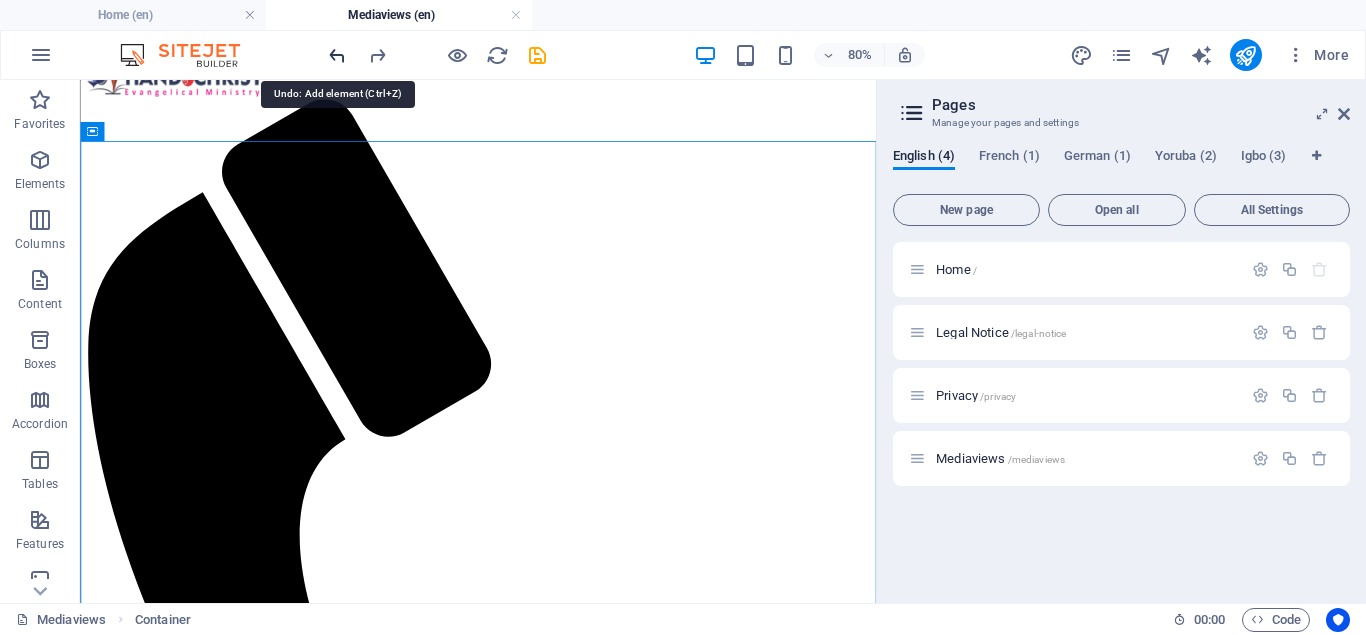 click at bounding box center (337, 55) 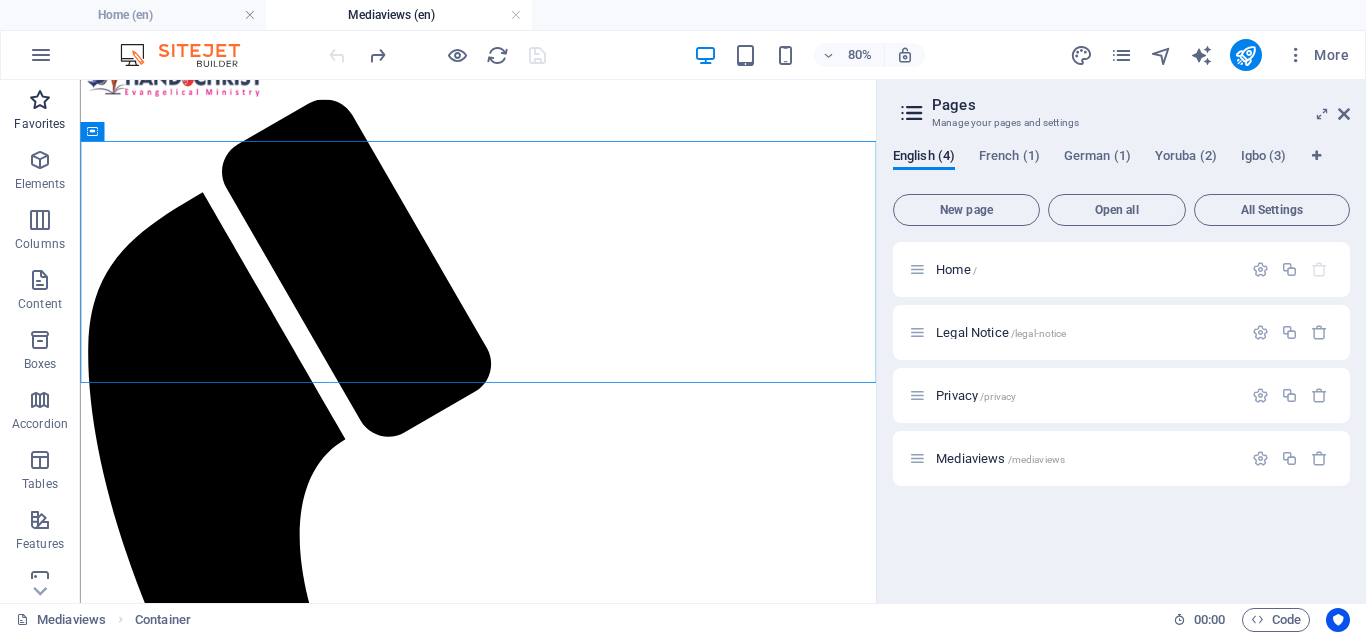 click at bounding box center [40, 100] 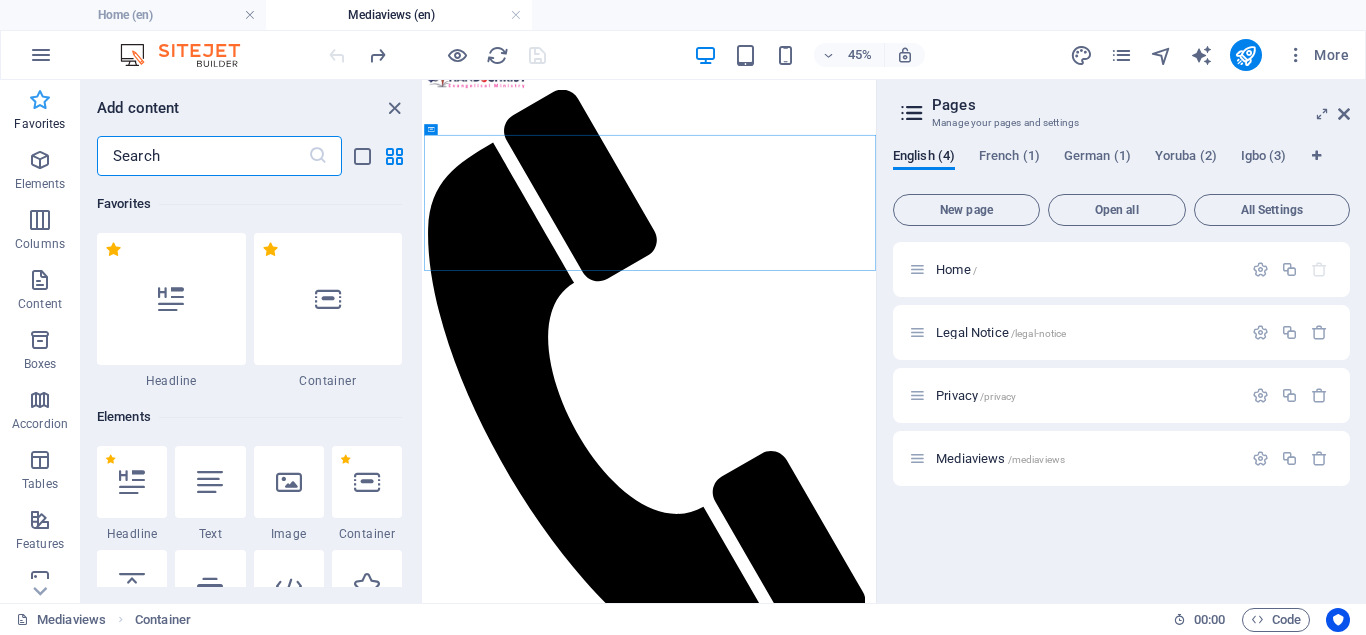 scroll, scrollTop: 0, scrollLeft: 0, axis: both 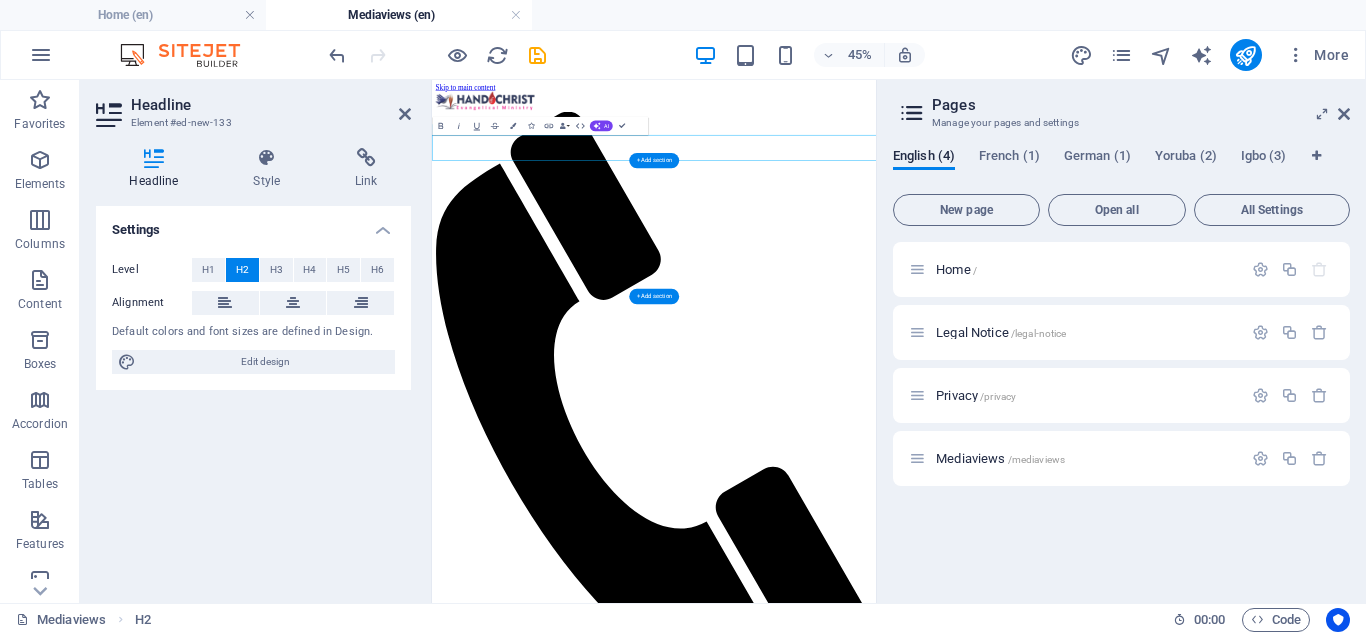 type 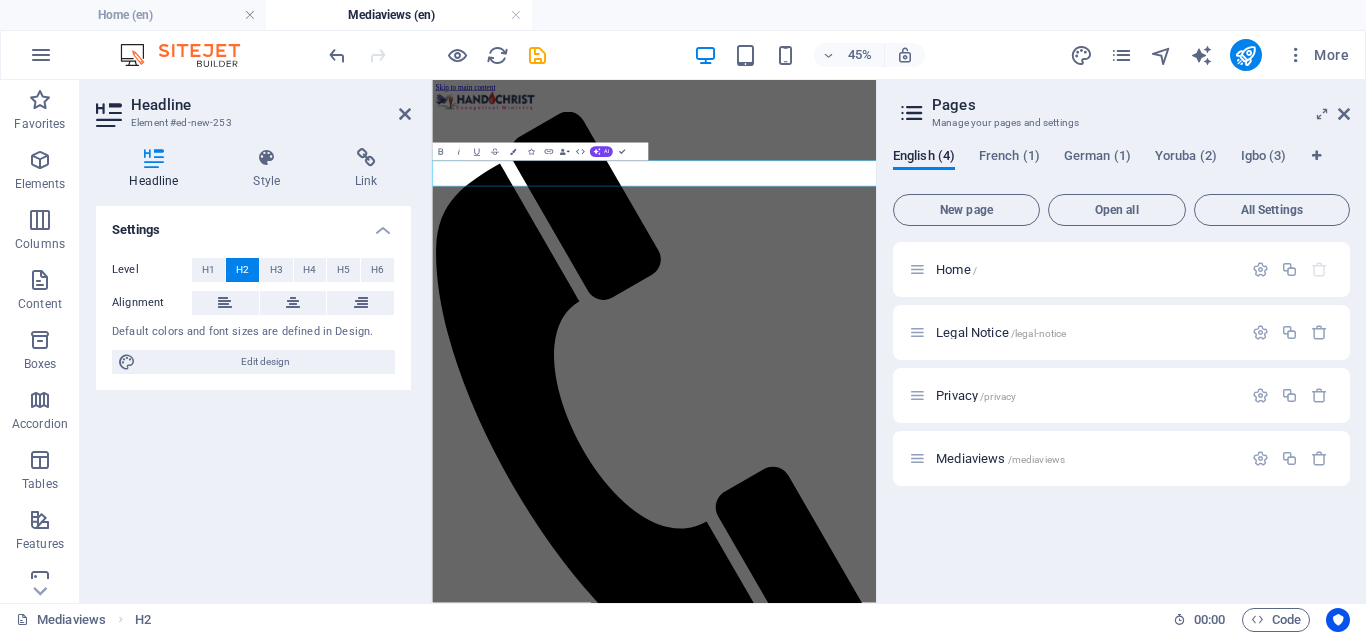click on "New headline" at bounding box center (925, 1810) 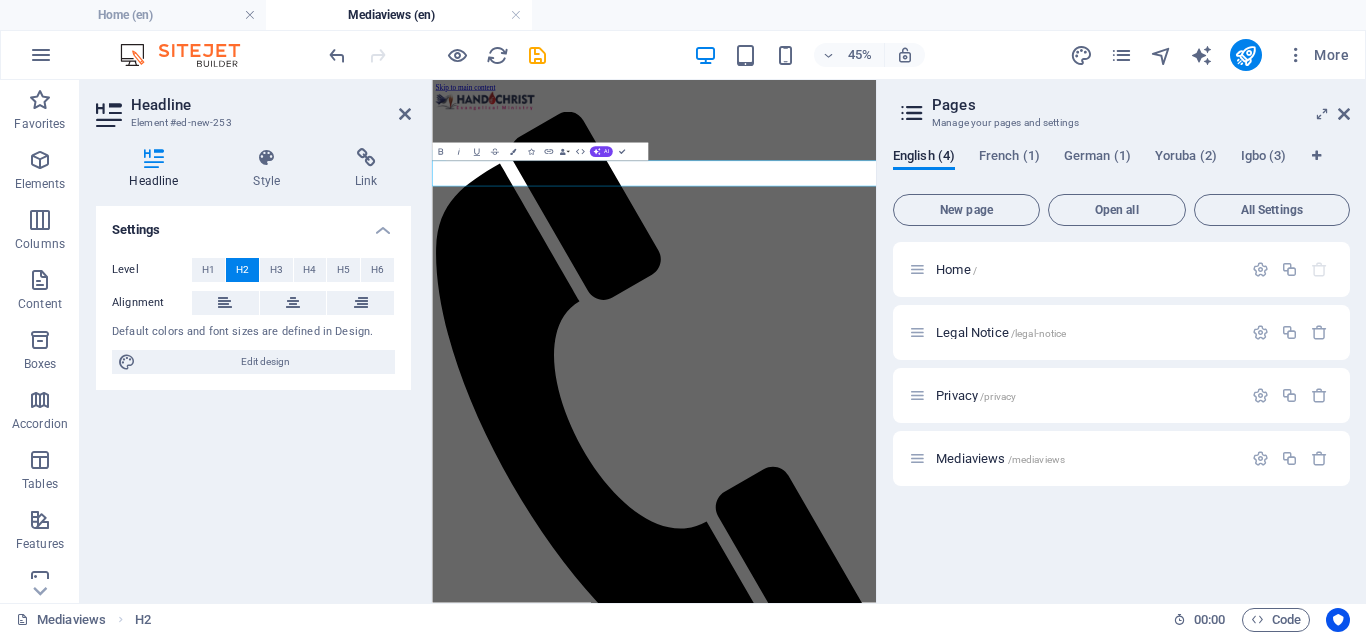 drag, startPoint x: 728, startPoint y: 291, endPoint x: 401, endPoint y: 278, distance: 327.2583 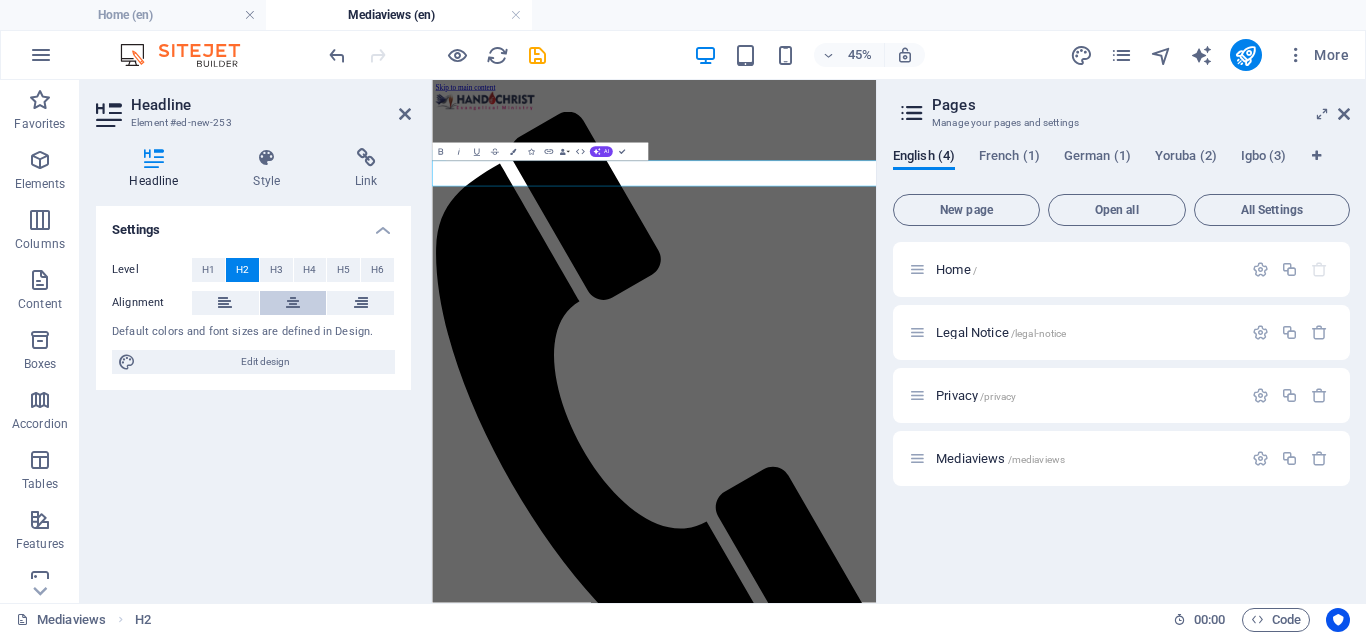click at bounding box center (293, 303) 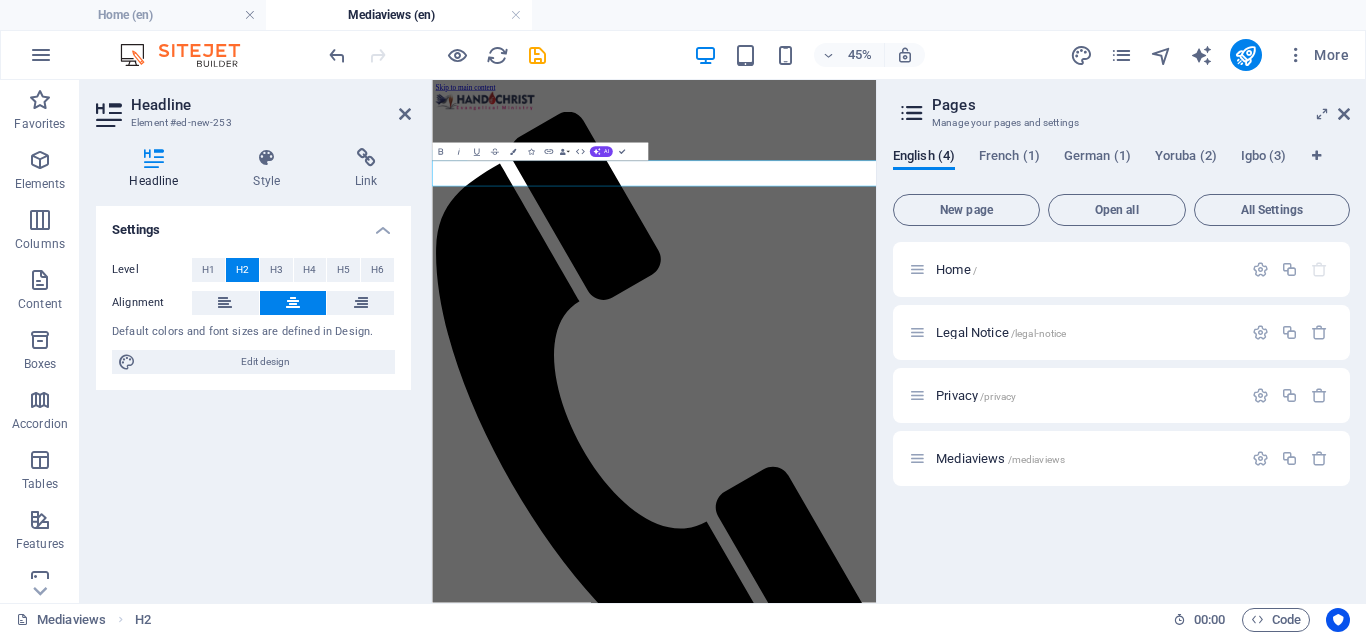 drag, startPoint x: 1056, startPoint y: 284, endPoint x: 799, endPoint y: 296, distance: 257.28 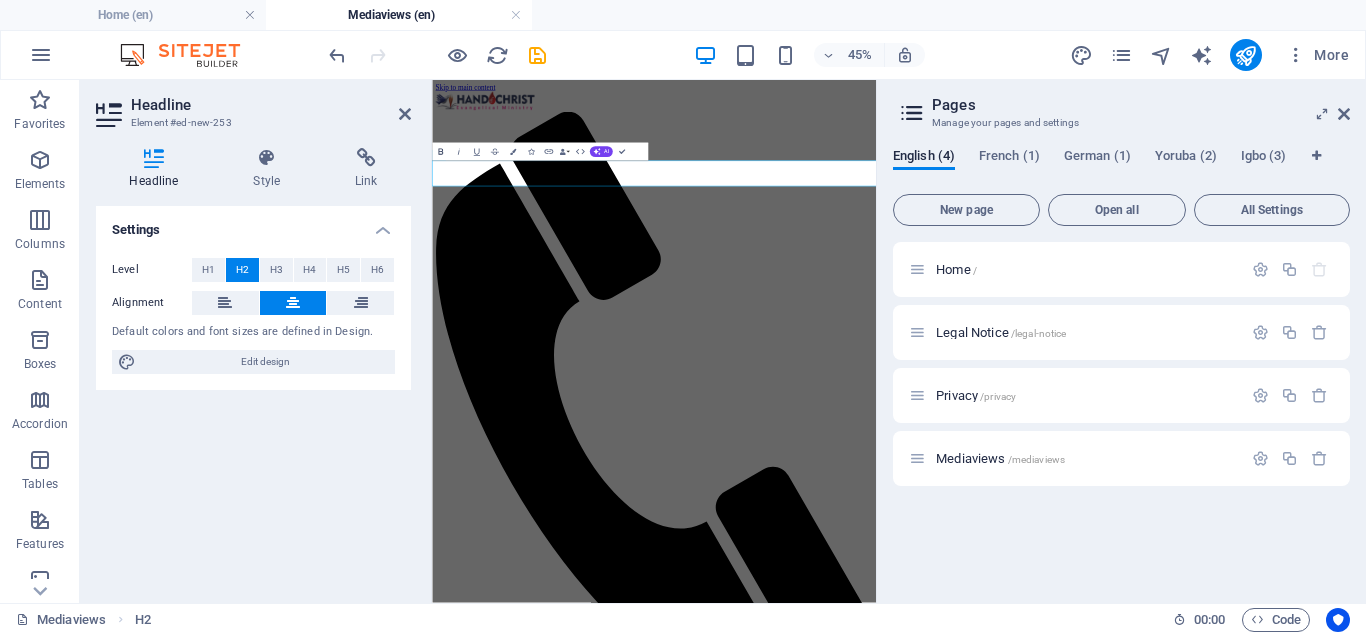 click 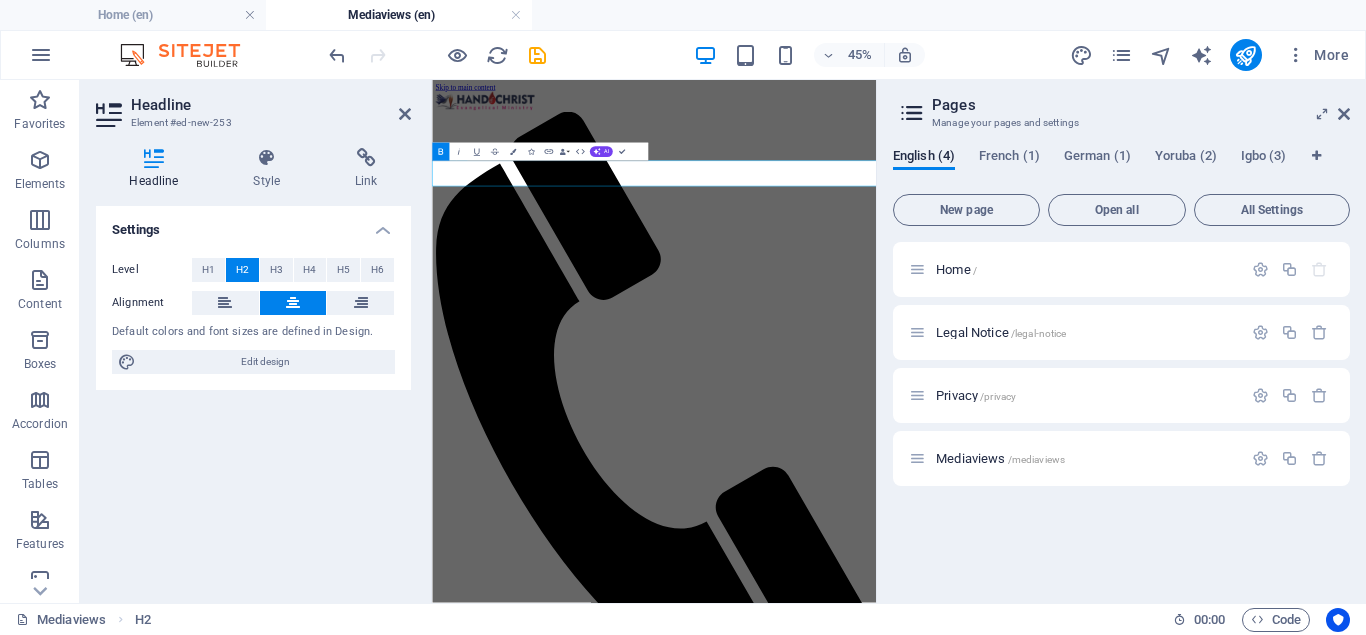 click on "We Are LIVE!" at bounding box center [925, 1810] 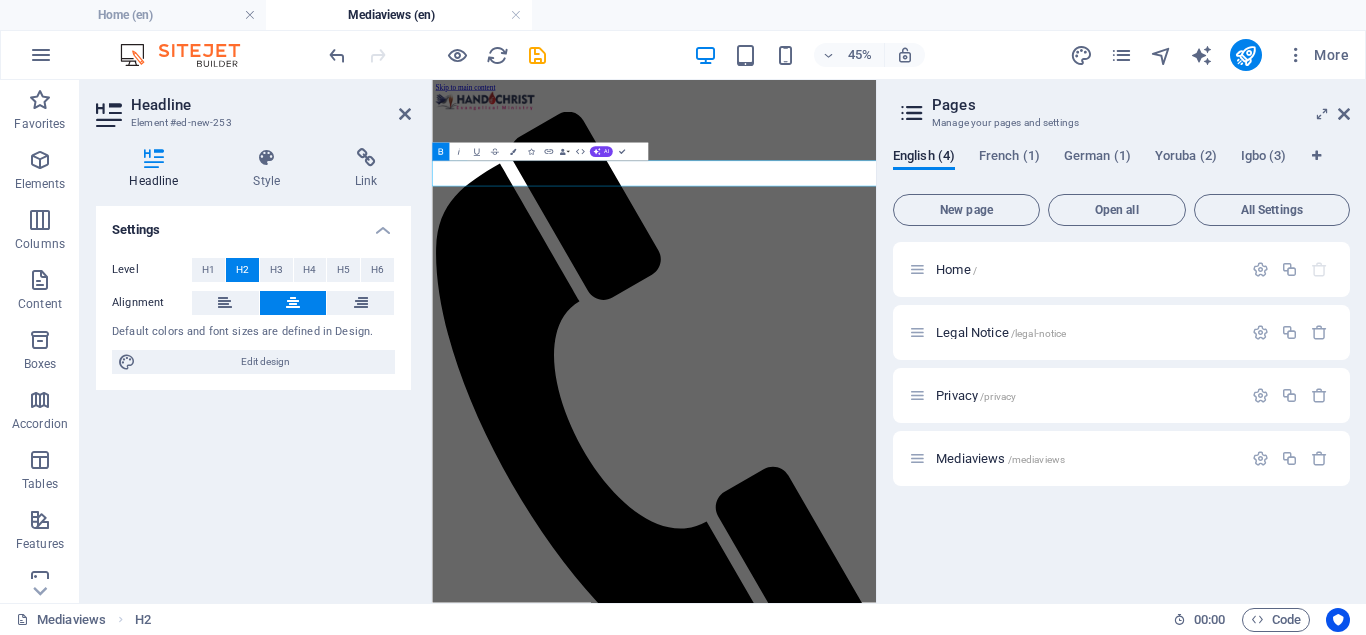 drag, startPoint x: 943, startPoint y: 293, endPoint x: 1045, endPoint y: 278, distance: 103.09704 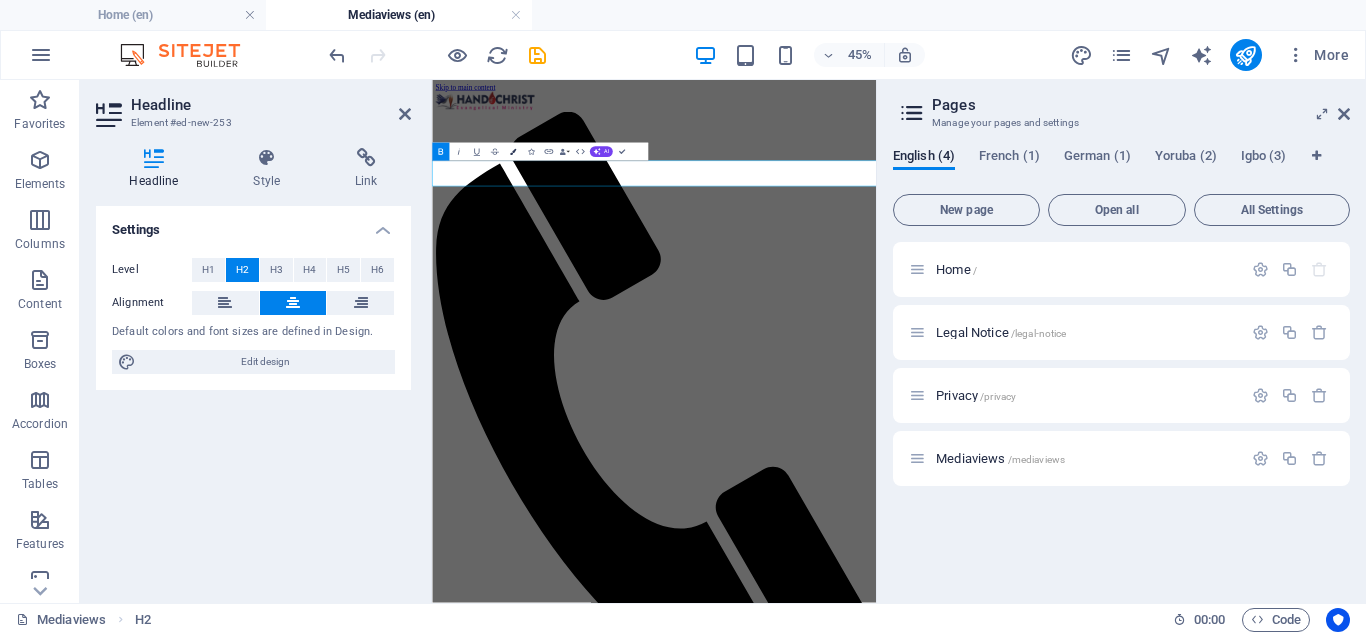 click at bounding box center [512, 152] 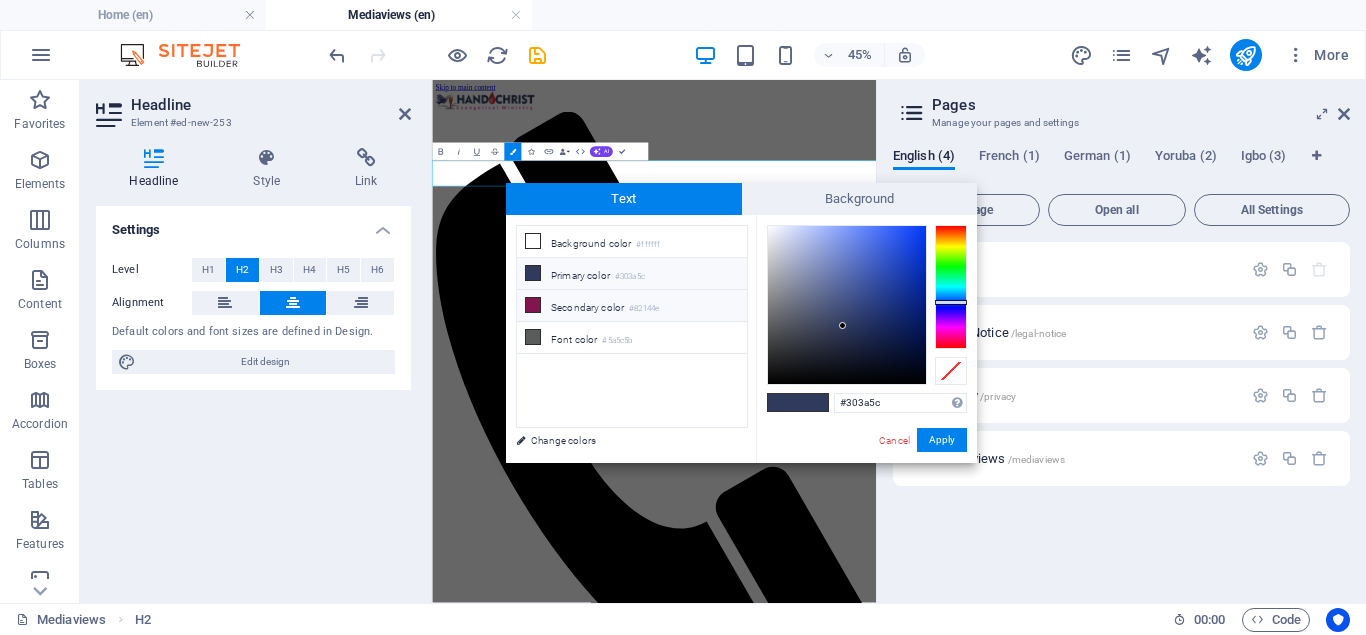 click at bounding box center (533, 305) 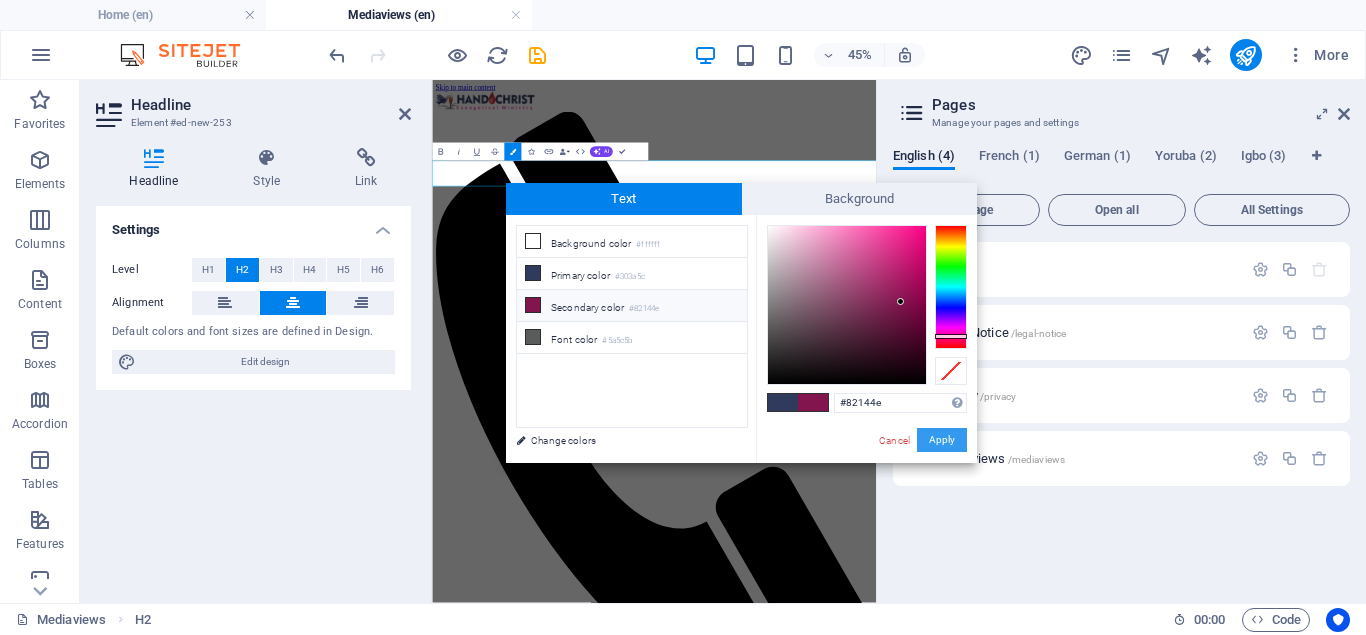 click on "Apply" at bounding box center (942, 440) 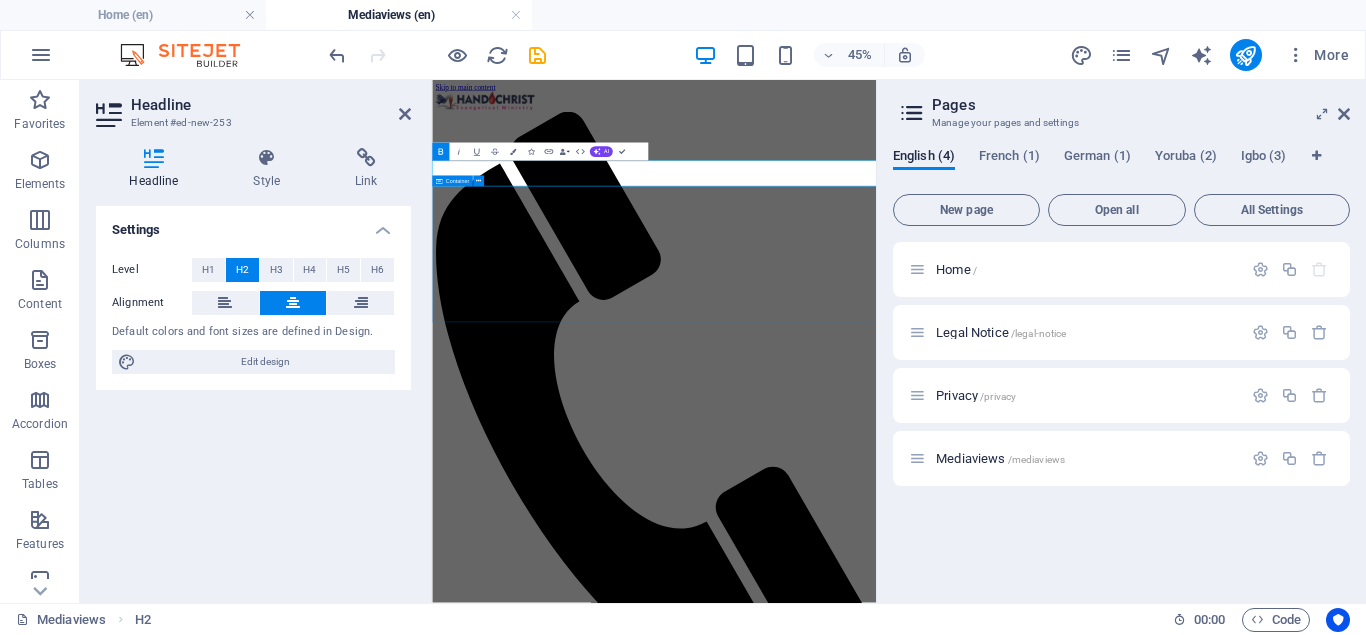 click on "Drop content here or  Add elements  Paste clipboard" at bounding box center [925, 1915] 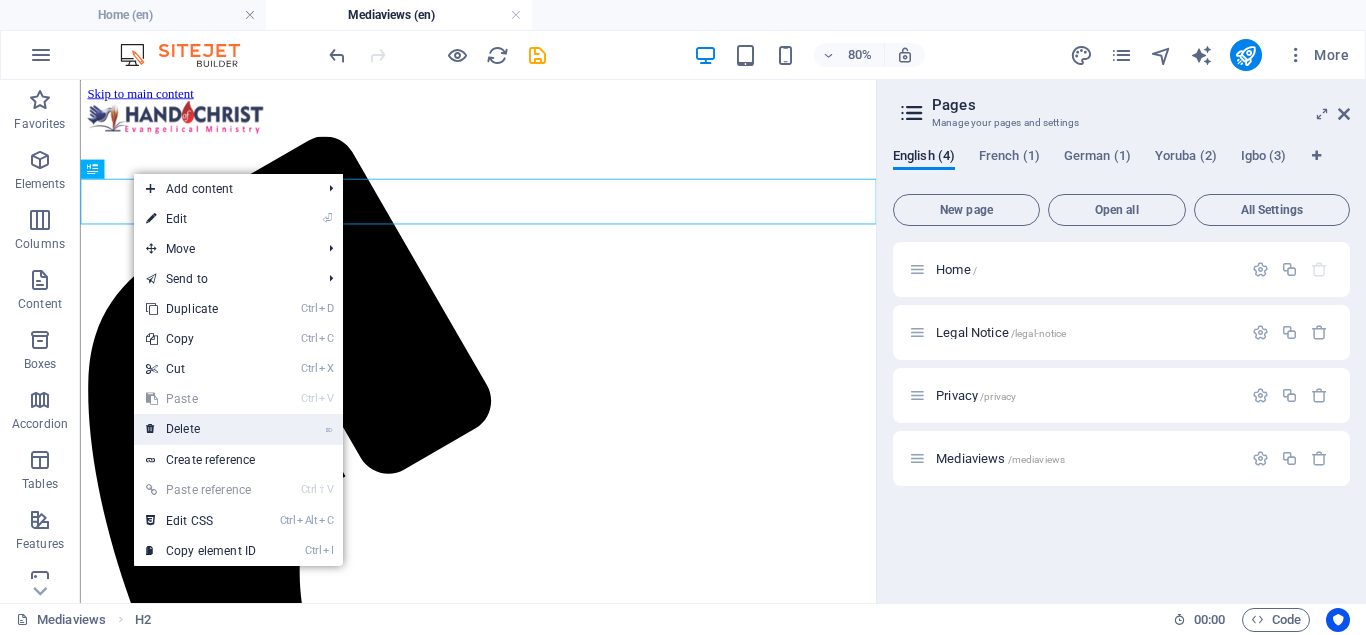 click on "⌦  Delete" at bounding box center (201, 429) 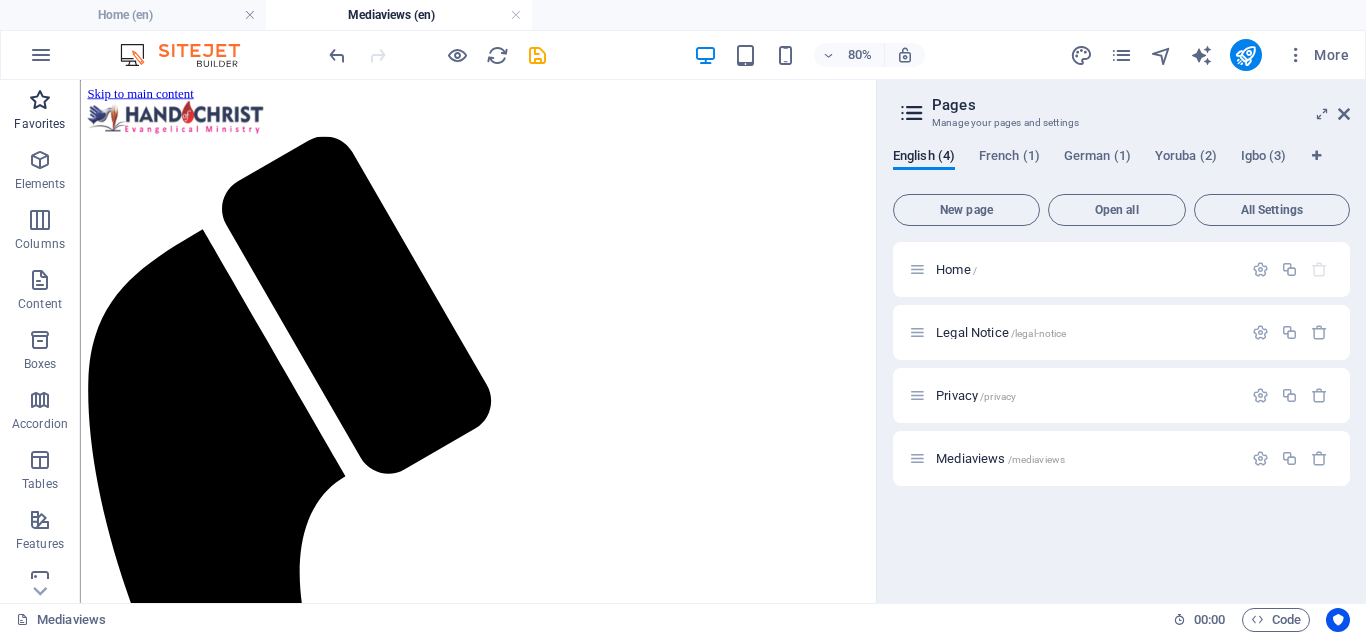 click on "Favorites" at bounding box center [39, 124] 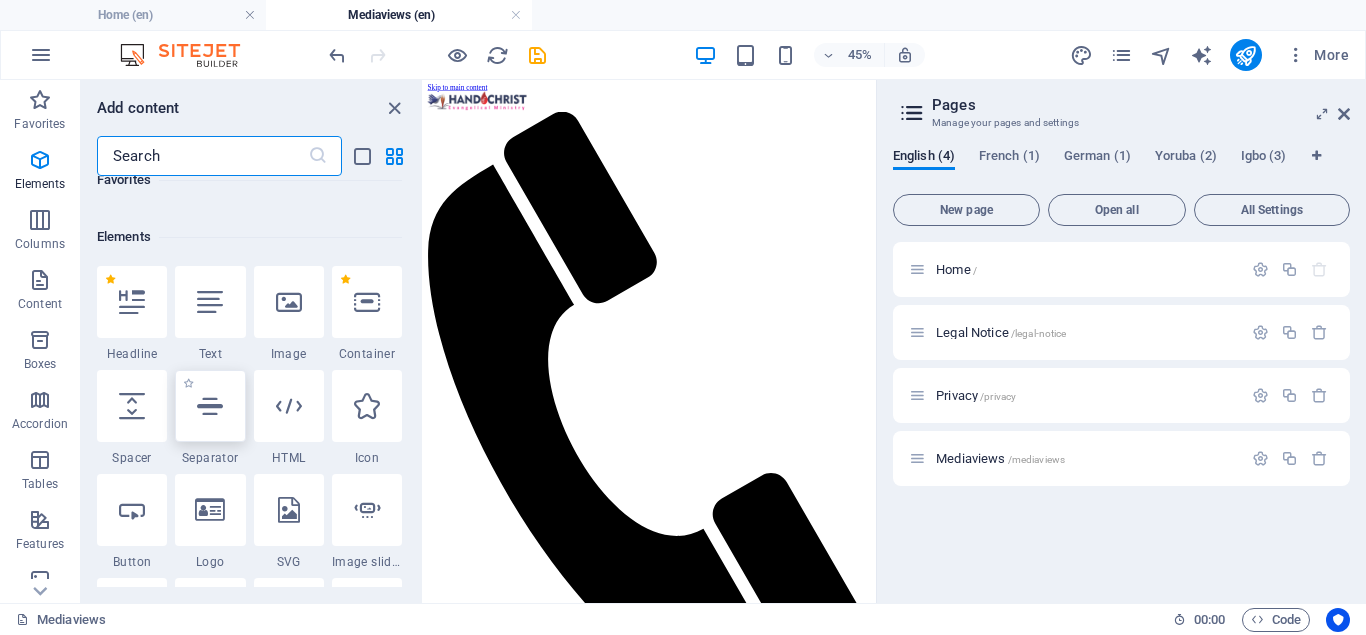 scroll, scrollTop: 270, scrollLeft: 0, axis: vertical 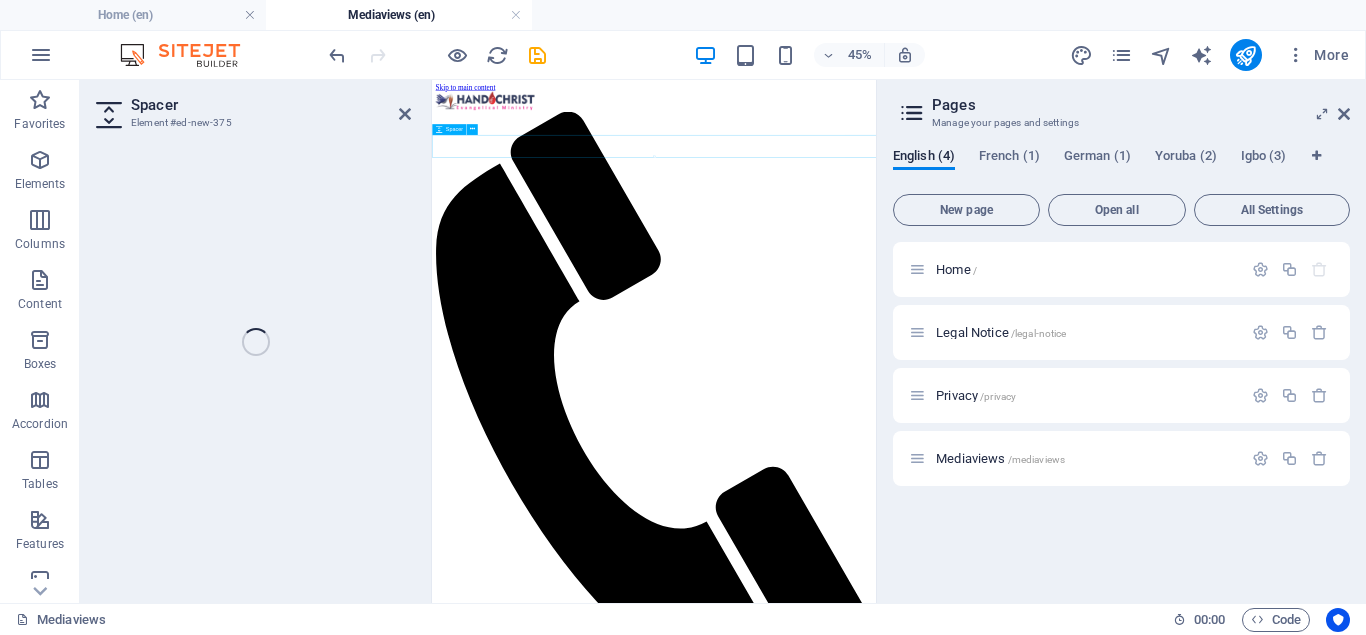 select on "px" 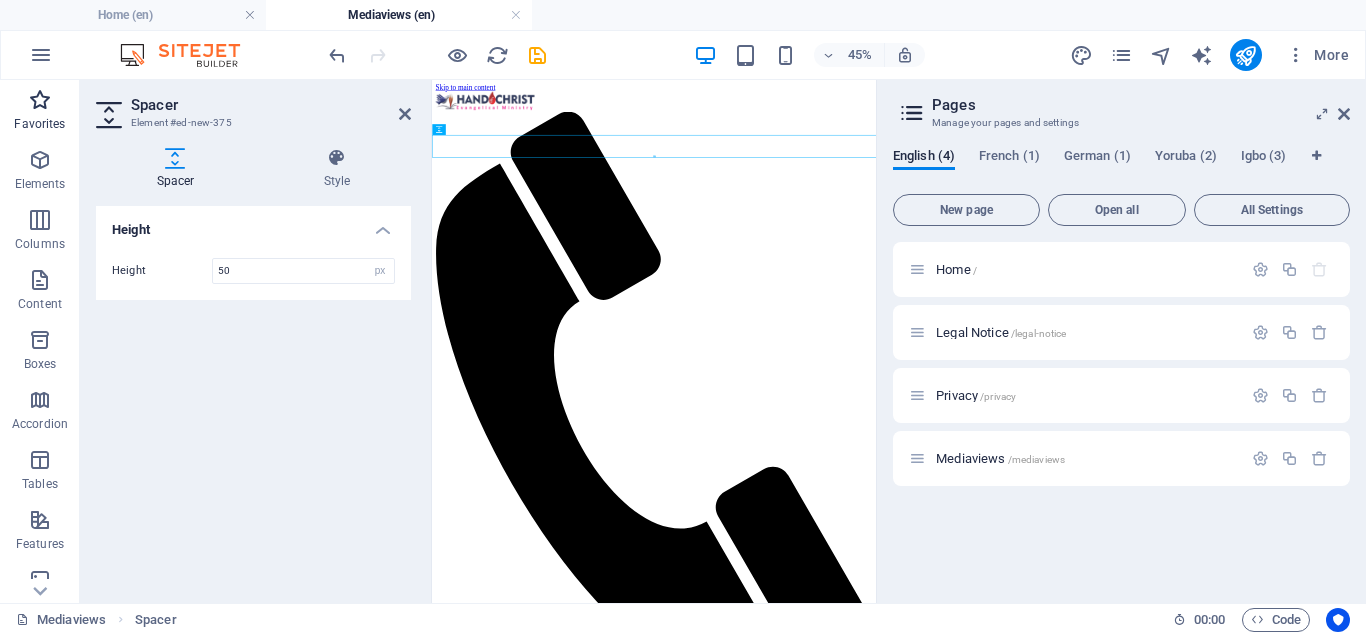 click at bounding box center [40, 100] 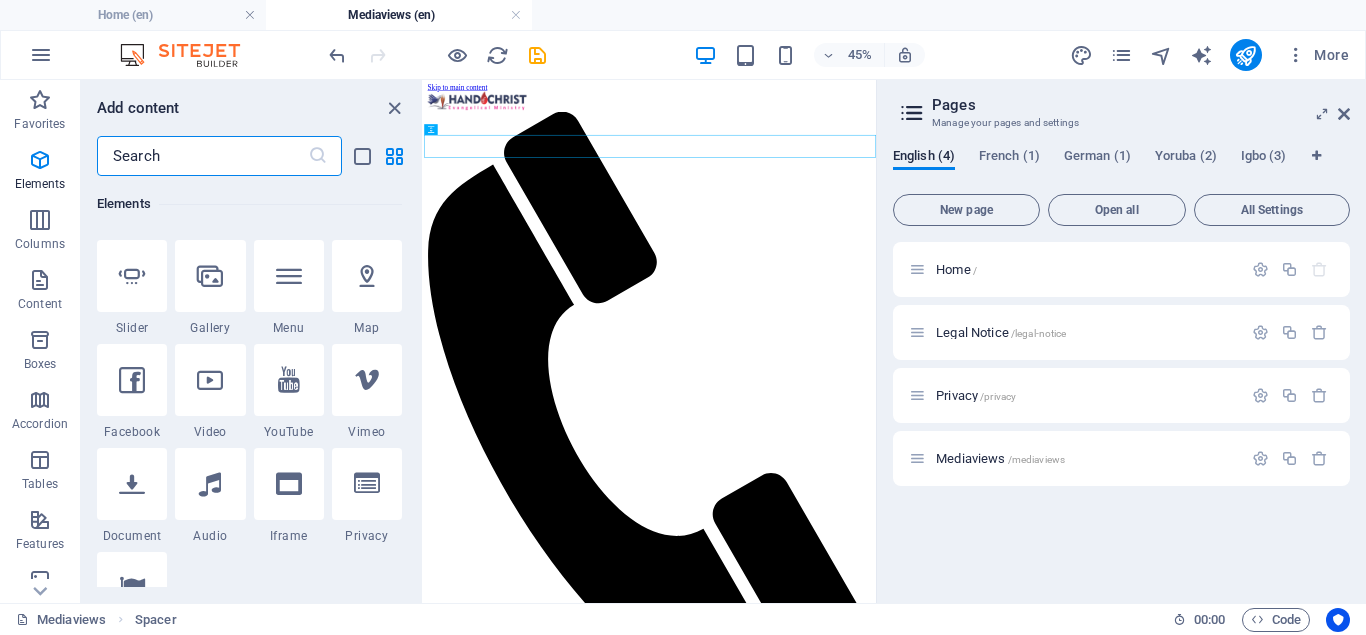 scroll, scrollTop: 540, scrollLeft: 0, axis: vertical 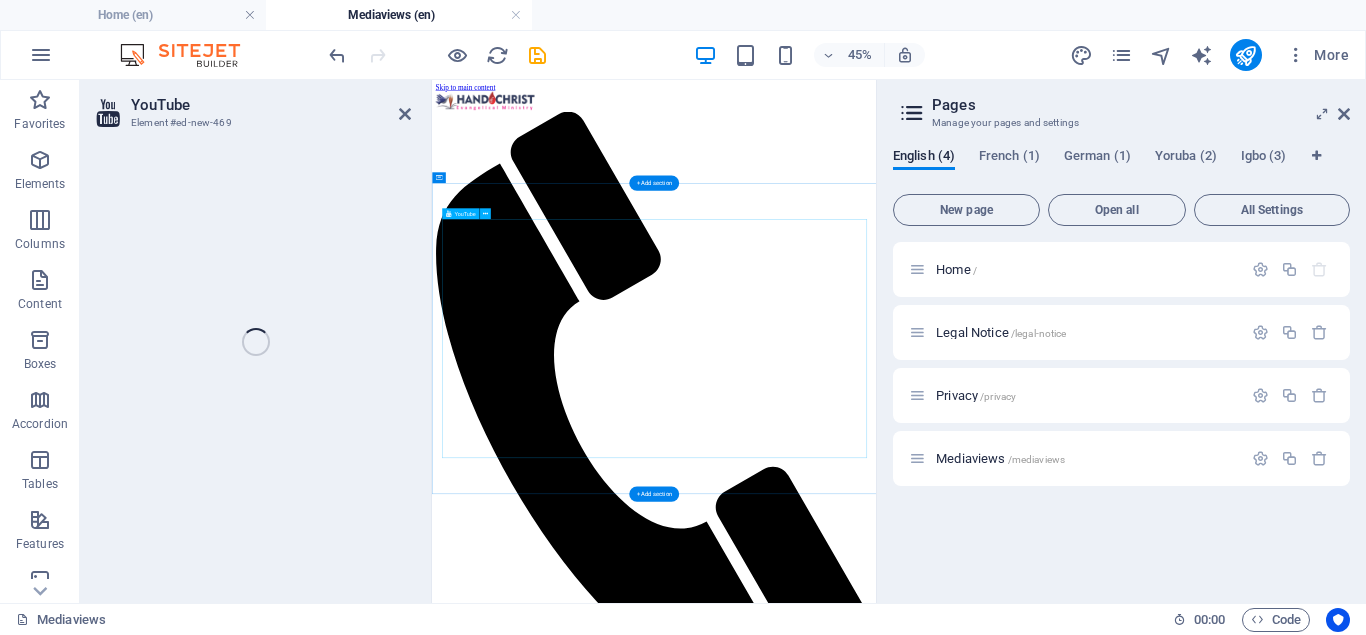 select on "ar16_9" 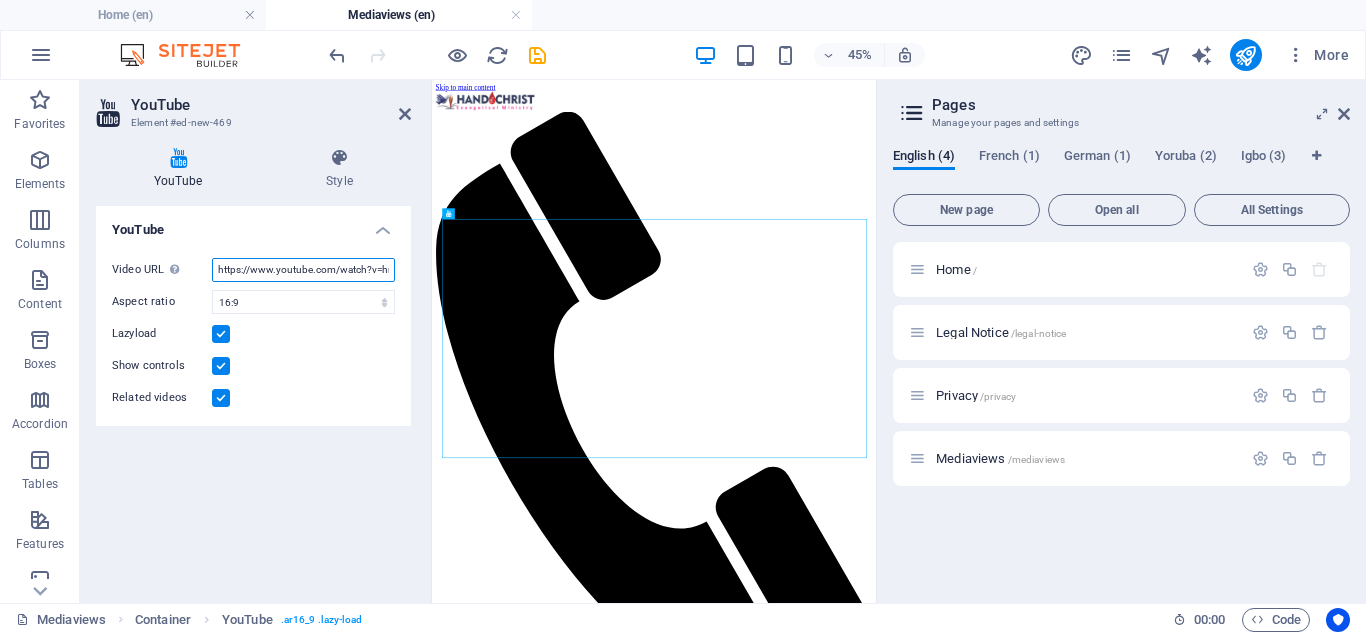 click on "https://www.youtube.com/watch?v=hnoviHgPHkY" at bounding box center (303, 270) 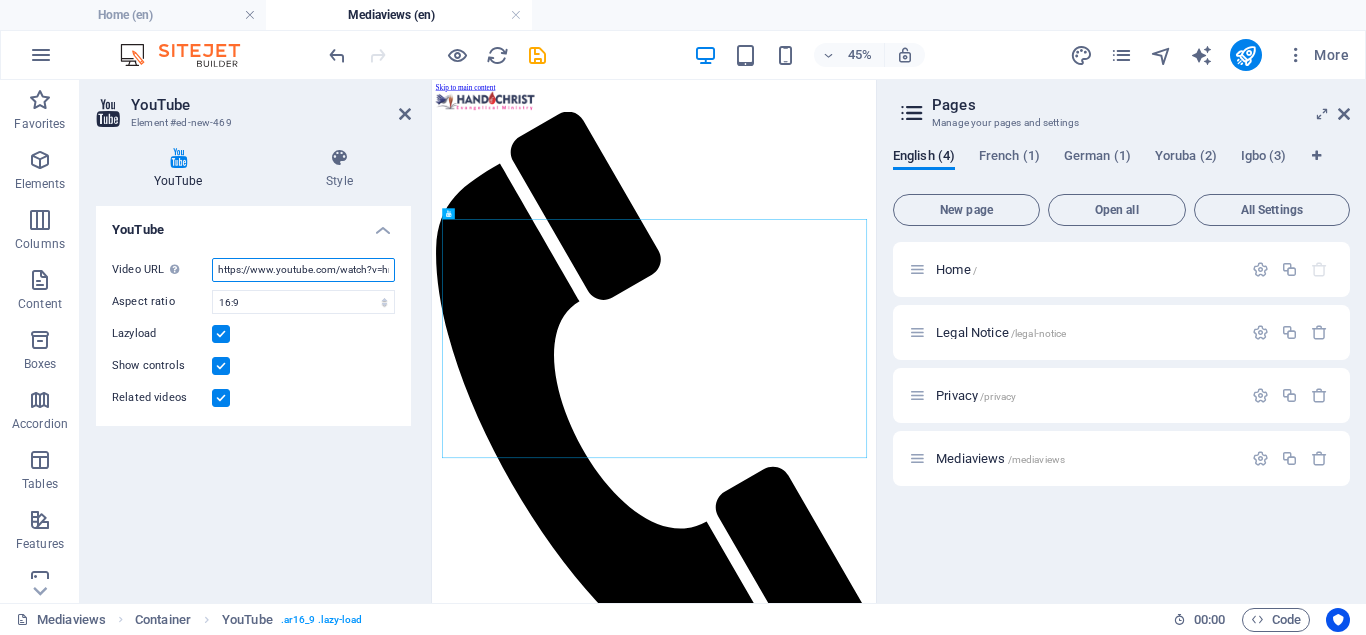 paste on "[WEBSITE]" 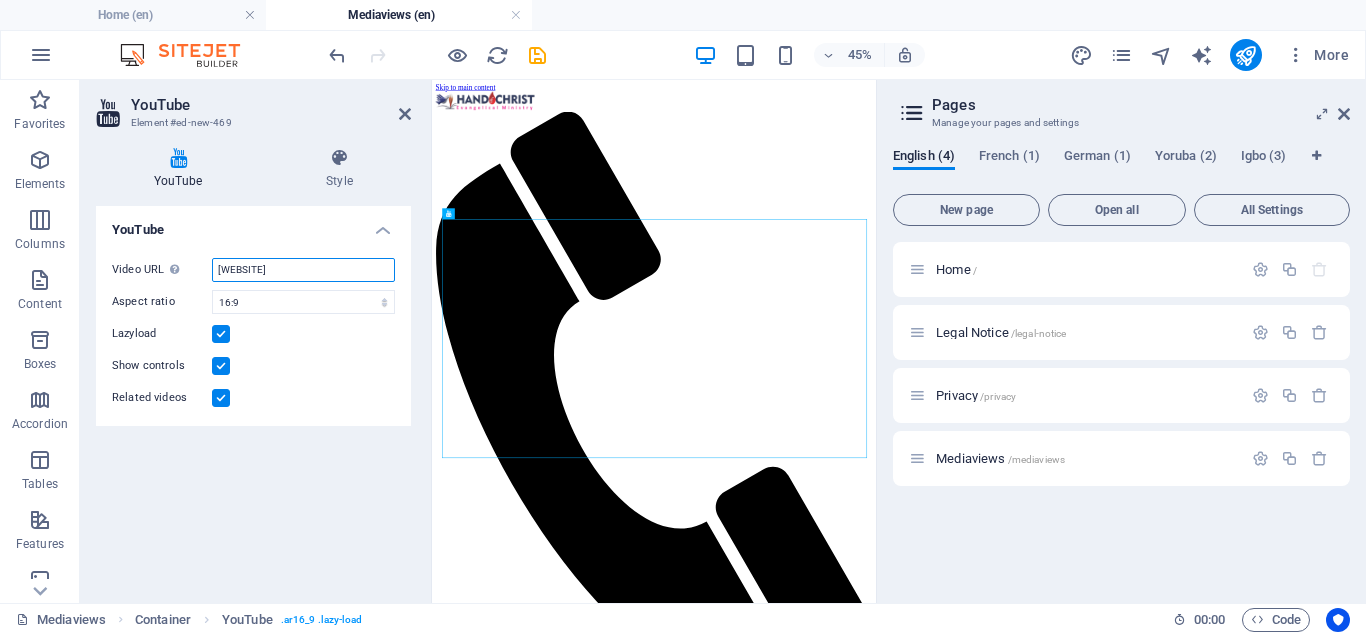 scroll, scrollTop: 0, scrollLeft: 64, axis: horizontal 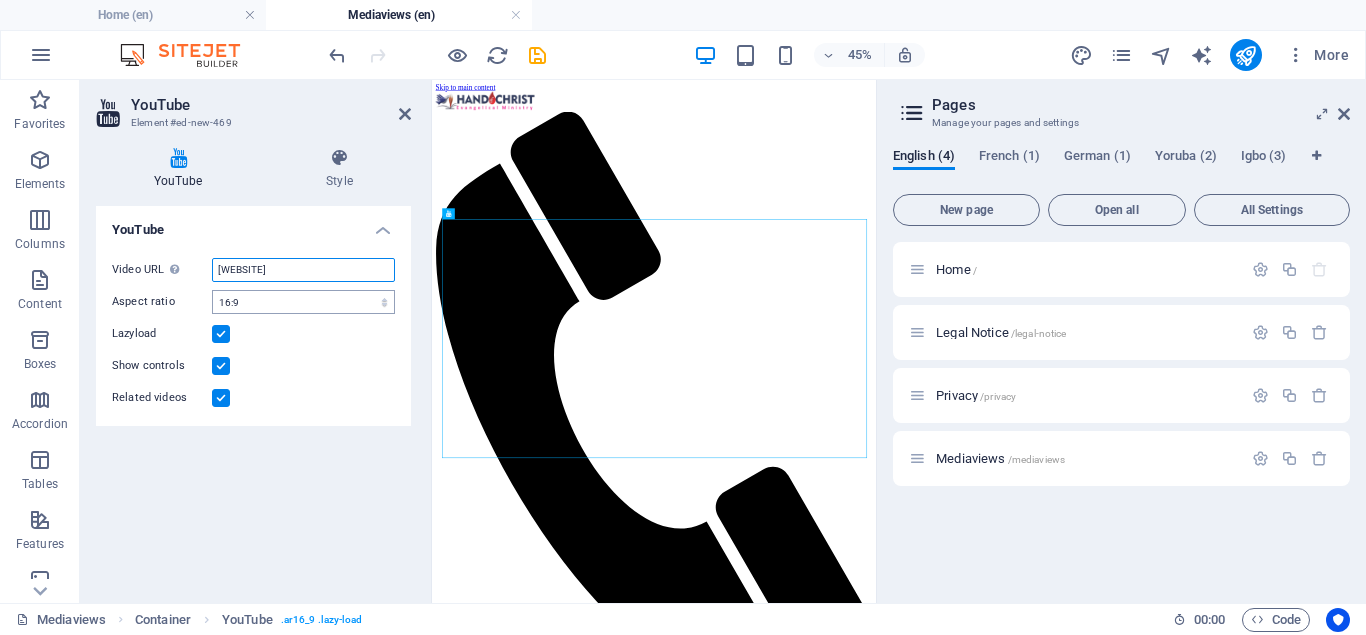 type on "[WEBSITE]" 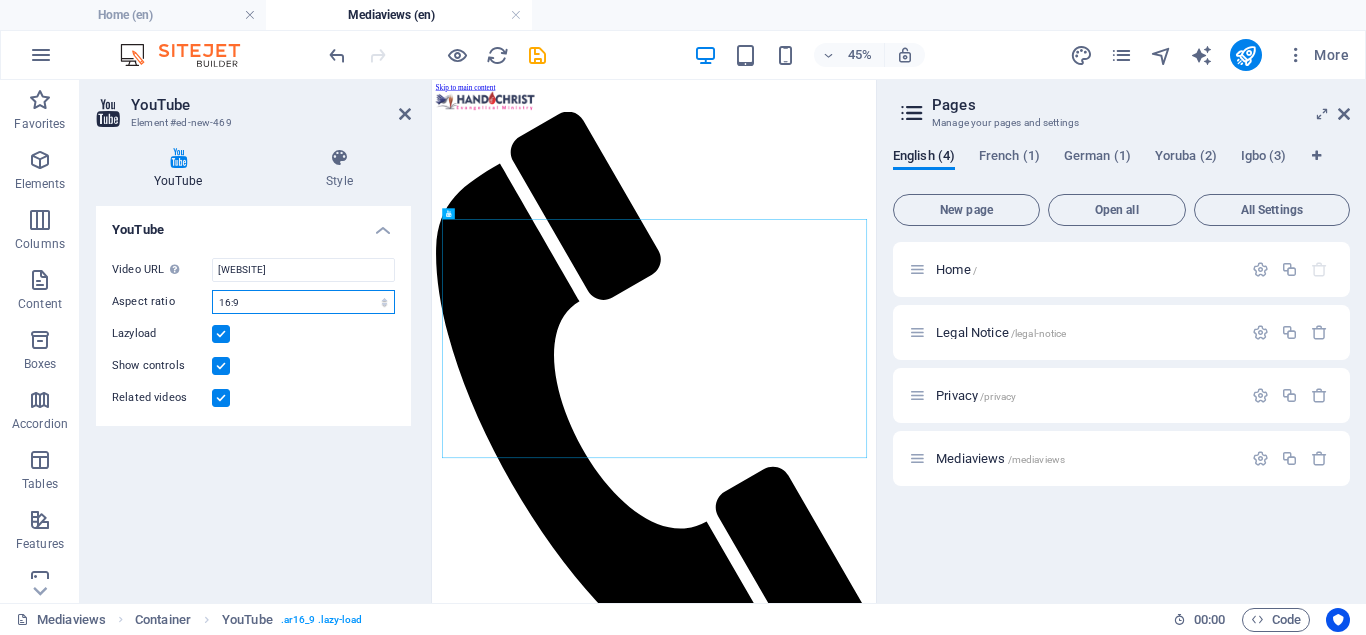 click on "16:10 16:9 4:3 2:1 1:1" at bounding box center (303, 302) 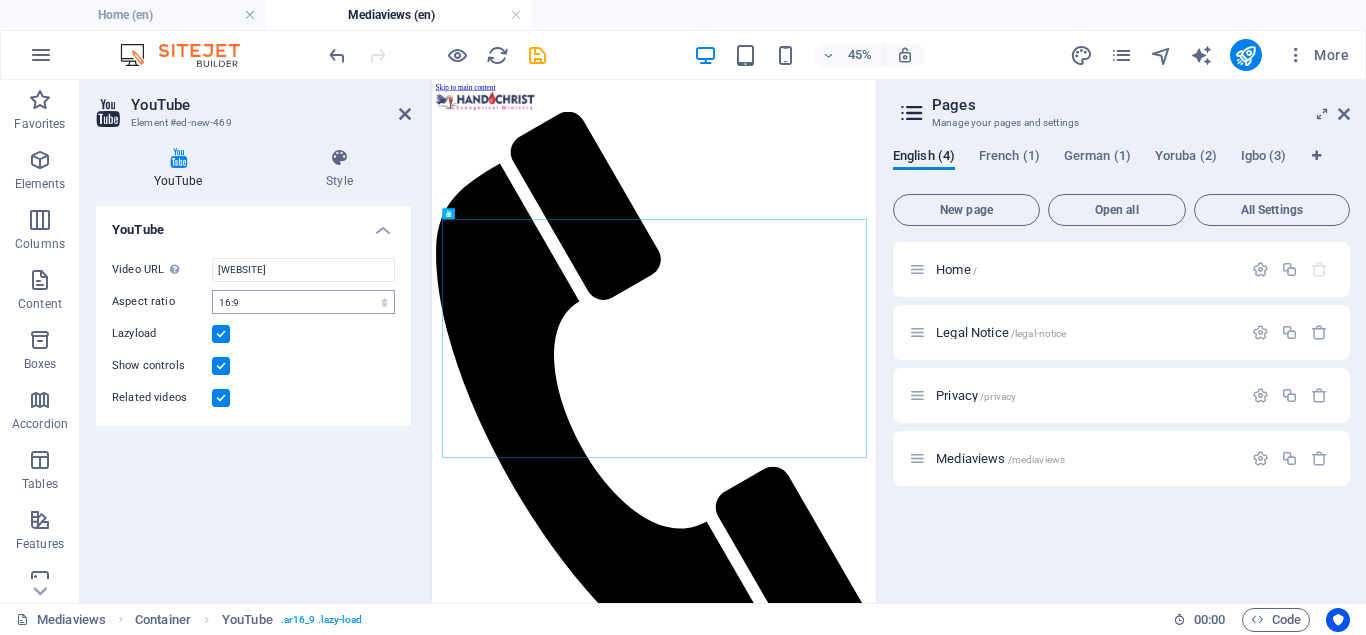 click on "YouTube Video URL Insert (or paste) a video URL. [WEBSITE] Aspect ratio 16:10 16:9 4:3 2:1 1:1 Lazyload Show controls Related videos" at bounding box center (253, 396) 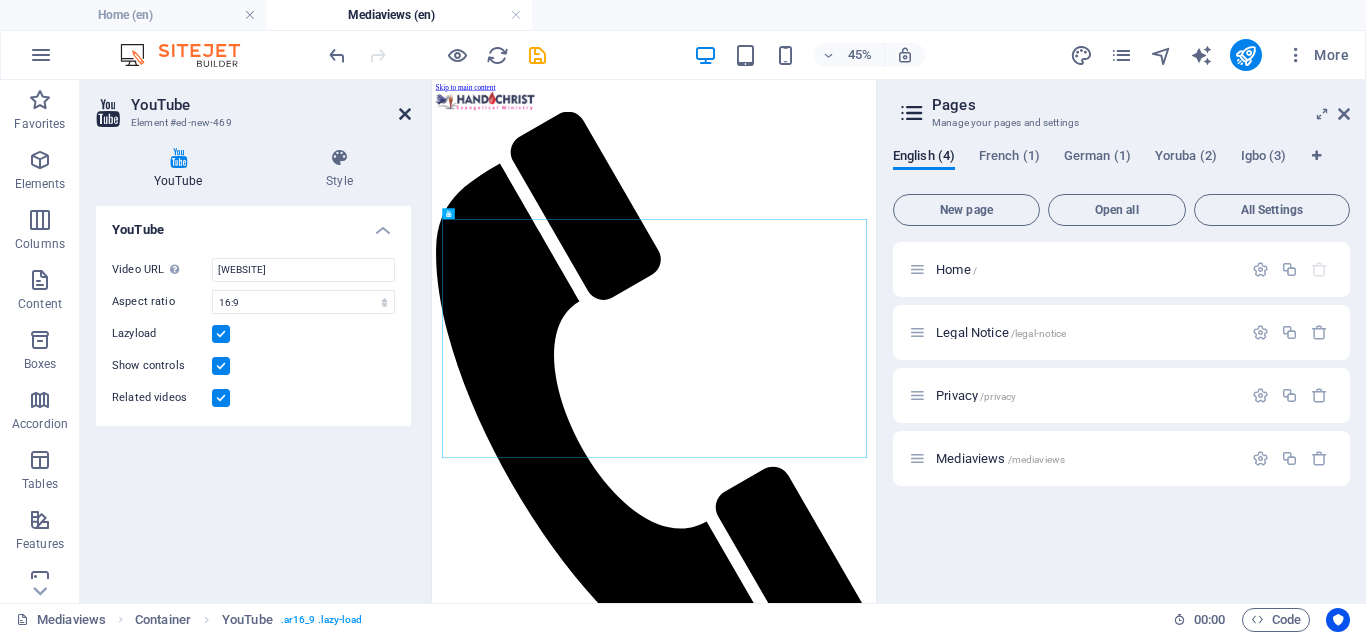 click at bounding box center [405, 114] 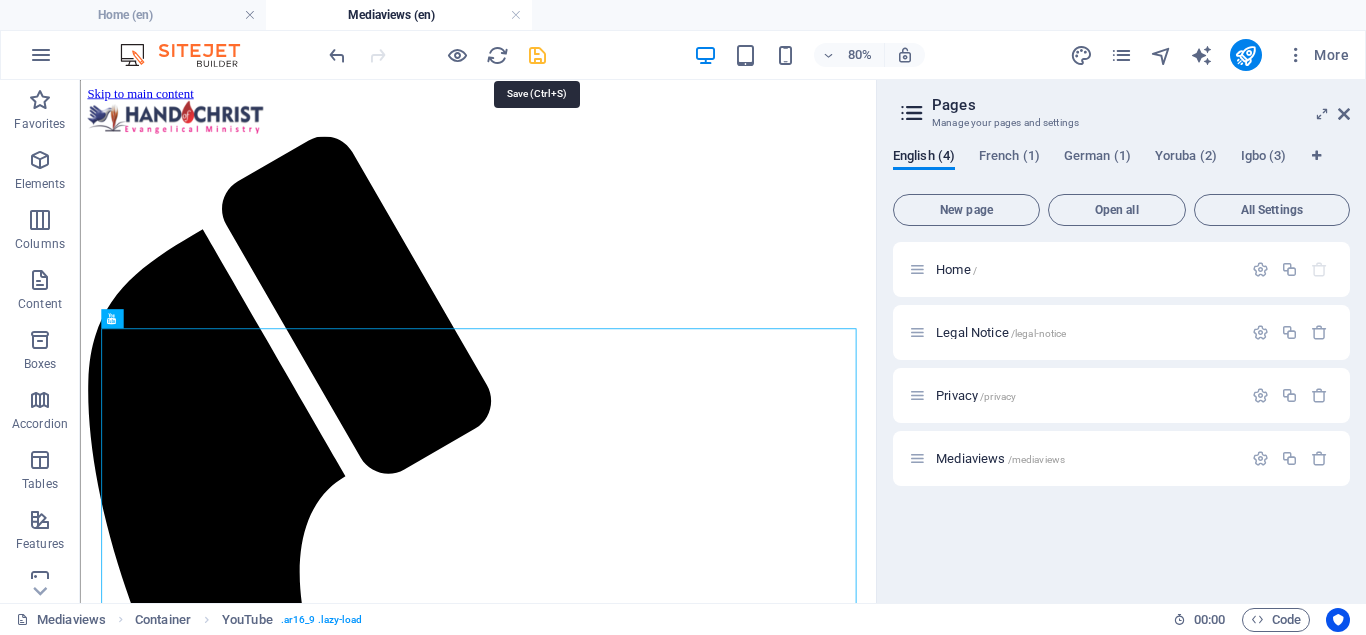 click at bounding box center (537, 55) 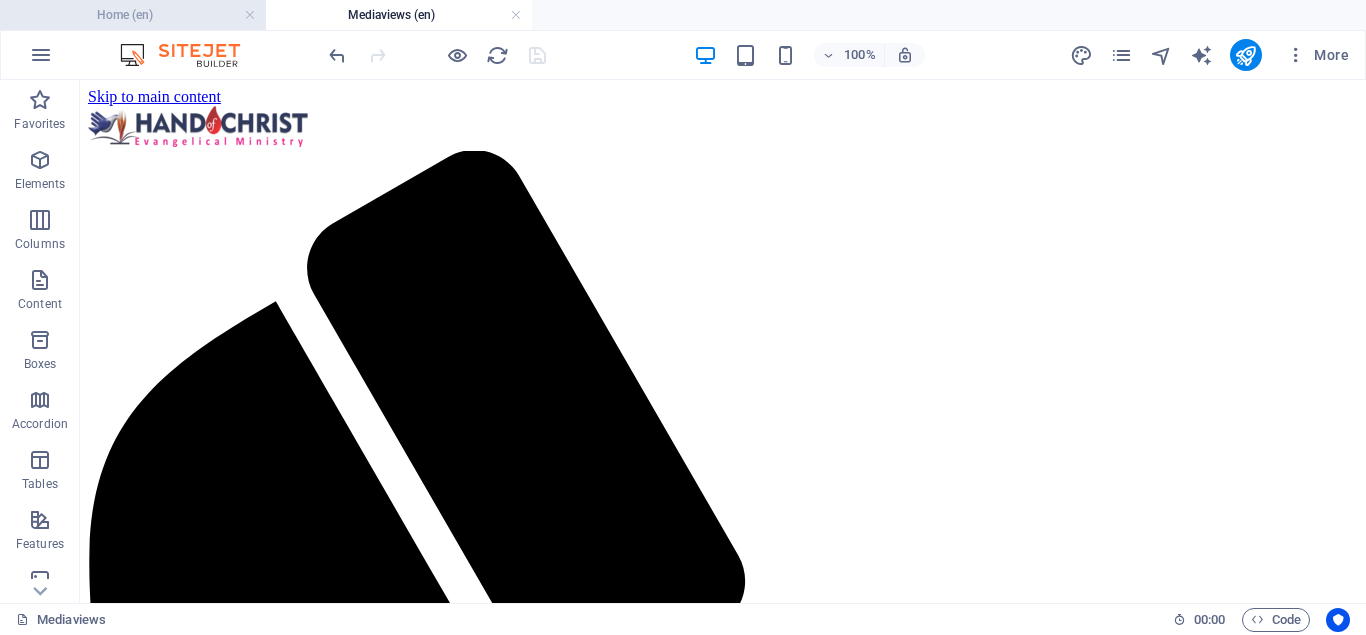 click on "Home (en)" at bounding box center [133, 15] 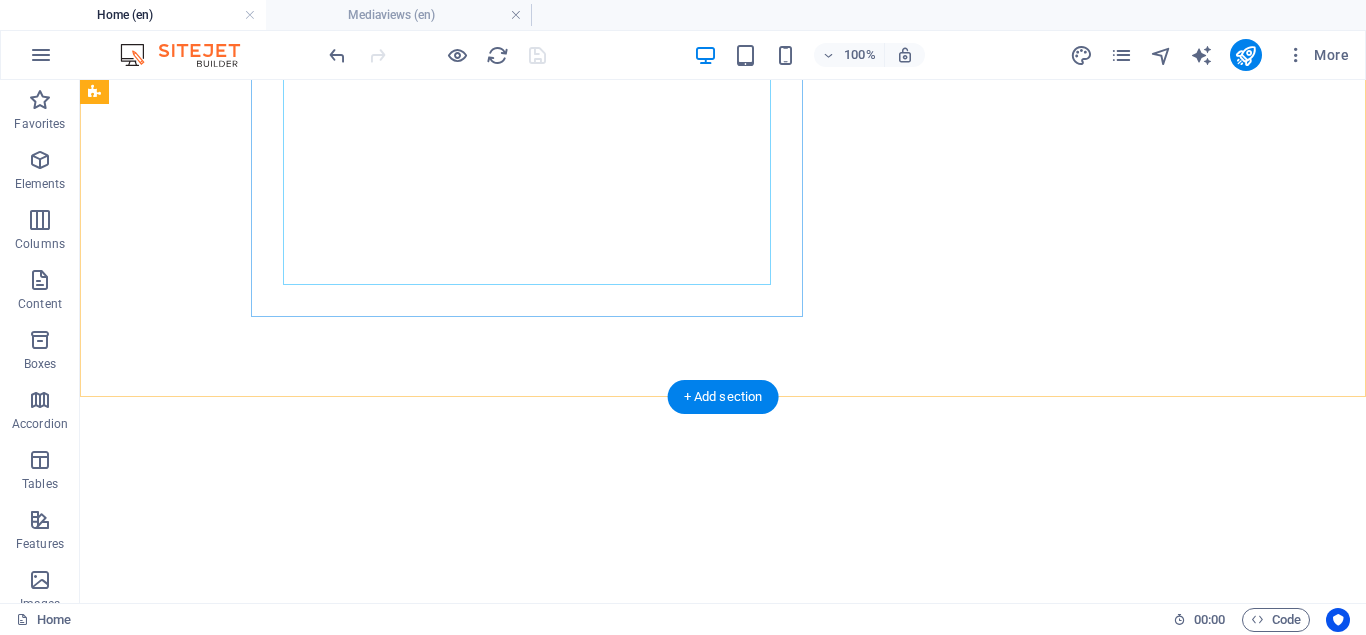 scroll, scrollTop: 1122, scrollLeft: 0, axis: vertical 